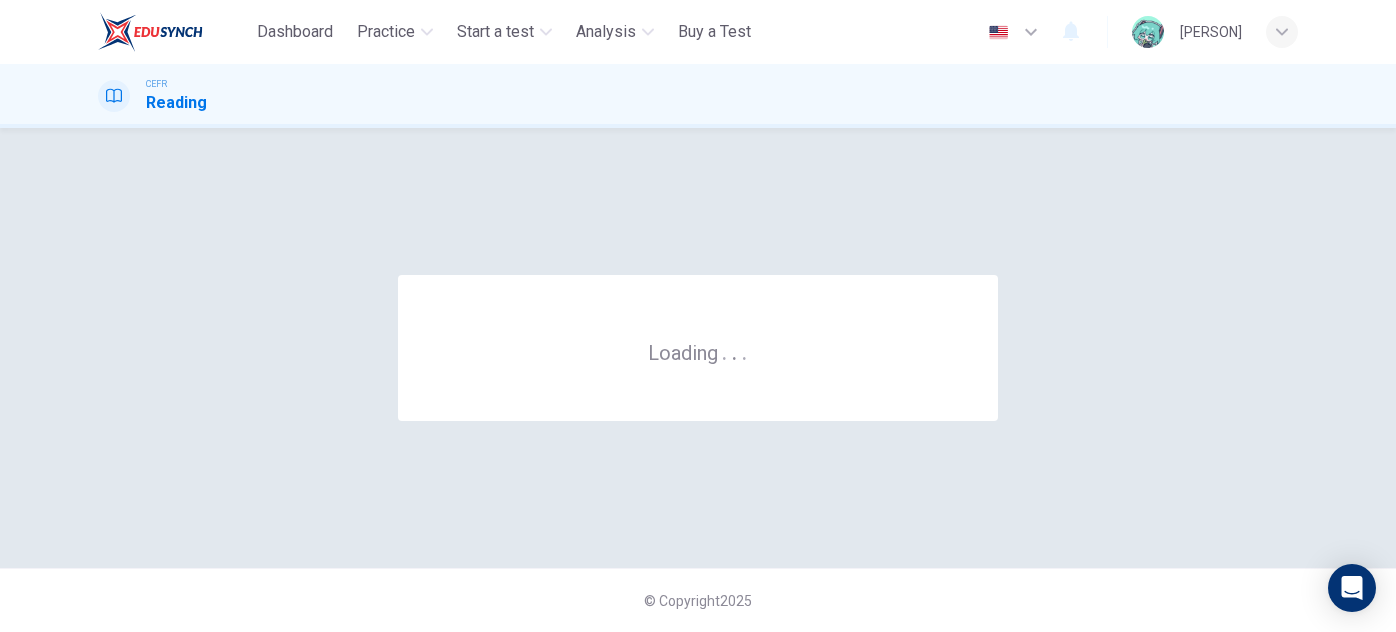 scroll, scrollTop: 0, scrollLeft: 0, axis: both 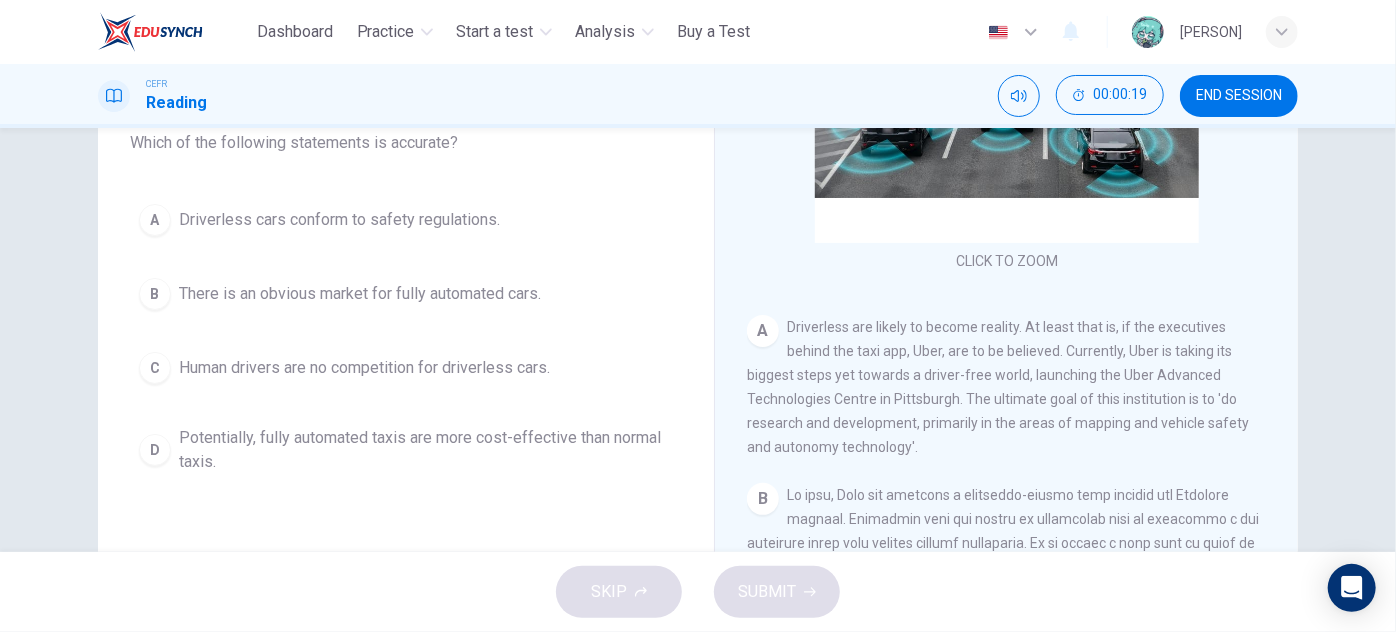 drag, startPoint x: 815, startPoint y: 324, endPoint x: 888, endPoint y: 331, distance: 73.33485 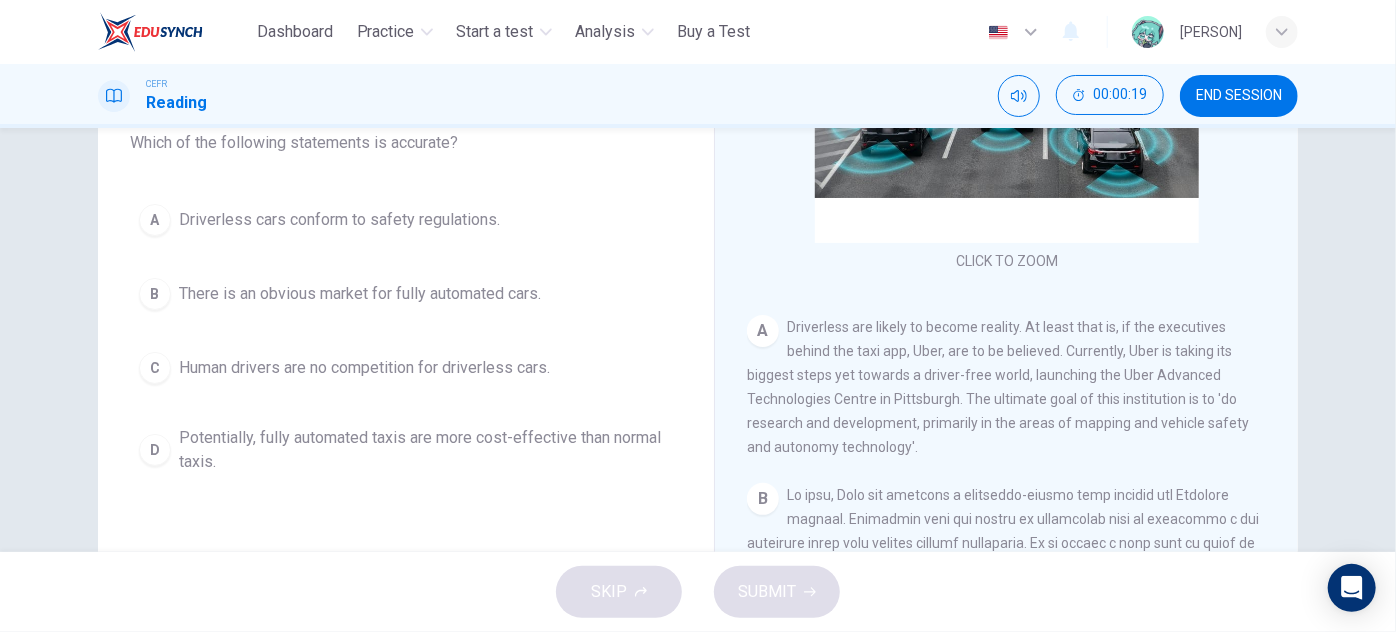 click on "Driverless are likely to become reality. At least that is, if the executives behind the taxi app, Uber, are to be believed. Currently, Uber is taking its biggest steps yet towards a driver-free world, launching the Uber Advanced Technologies Centre in Pittsburgh. The ultimate goal of this institution is to 'do research and development, primarily in the areas of mapping and vehicle safety and autonomy technology'." at bounding box center [998, 387] 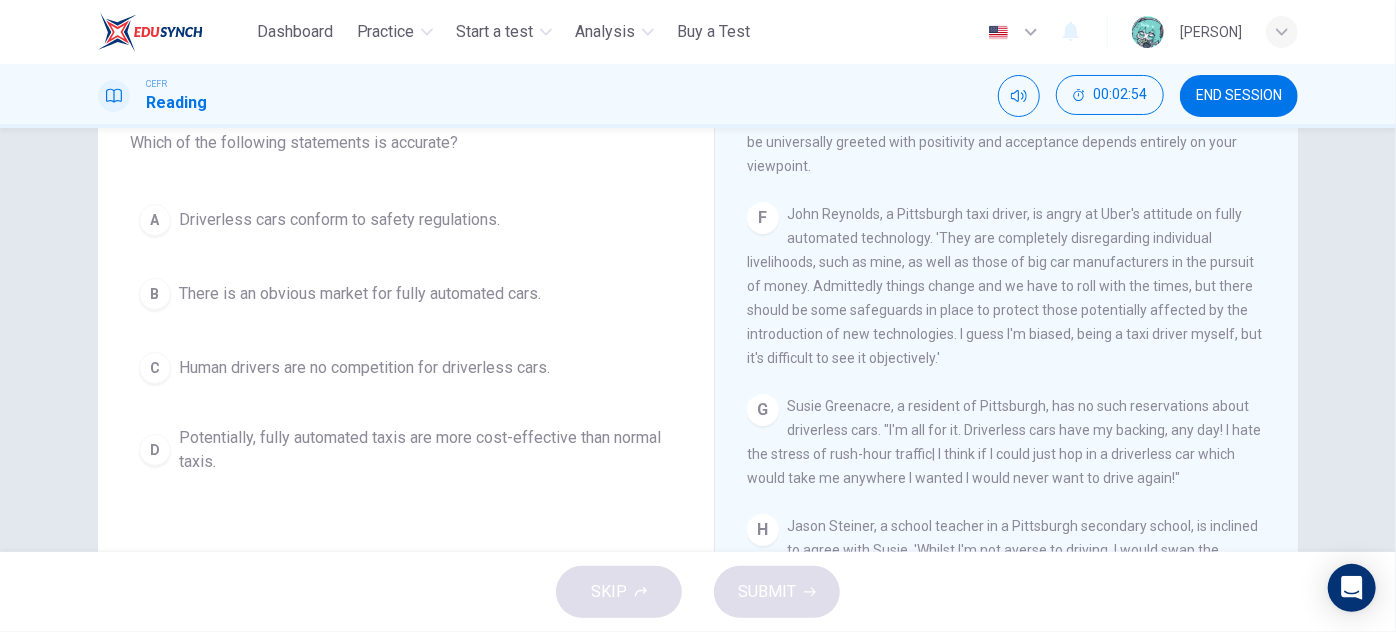 scroll, scrollTop: 1464, scrollLeft: 0, axis: vertical 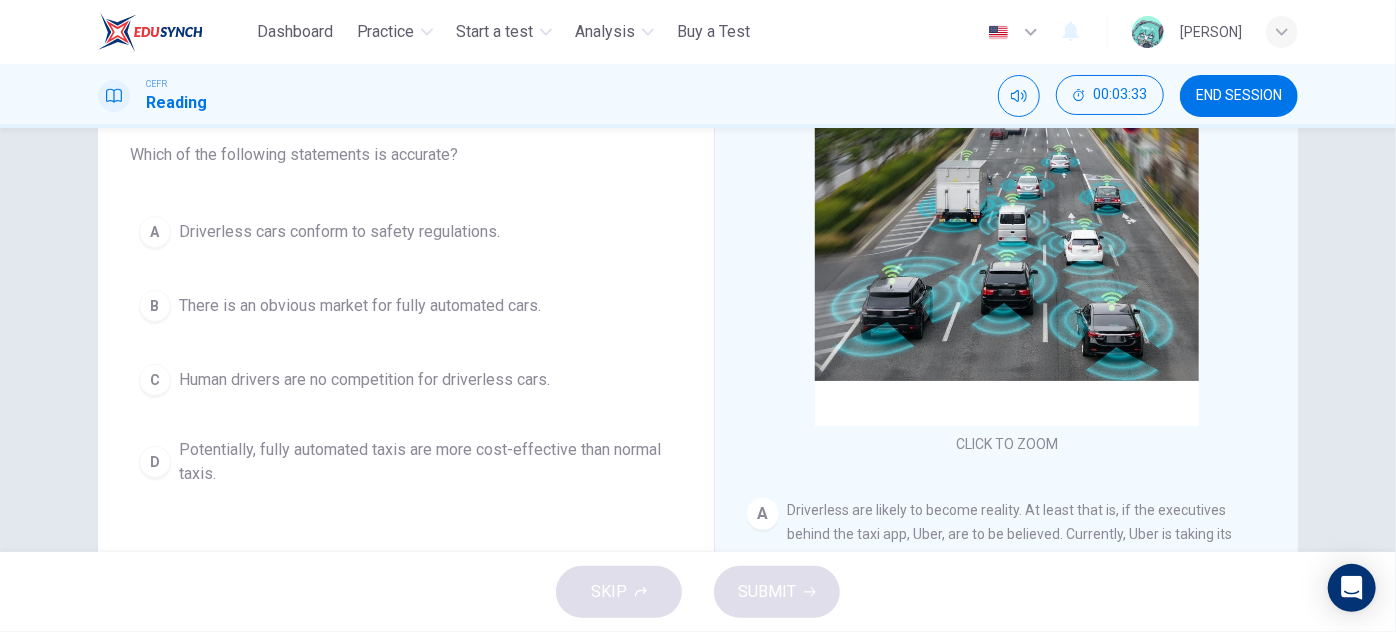 click on "There is an obvious market for fully automated cars." at bounding box center (360, 306) 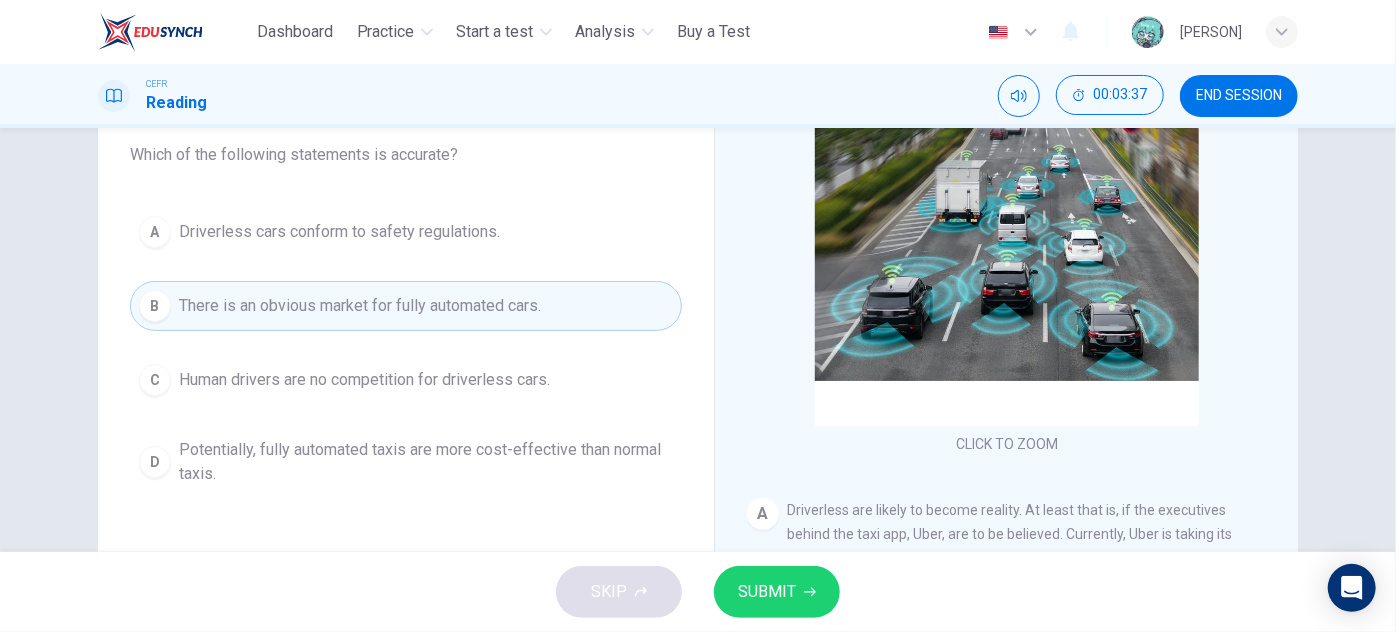 click on "SUBMIT" at bounding box center [777, 592] 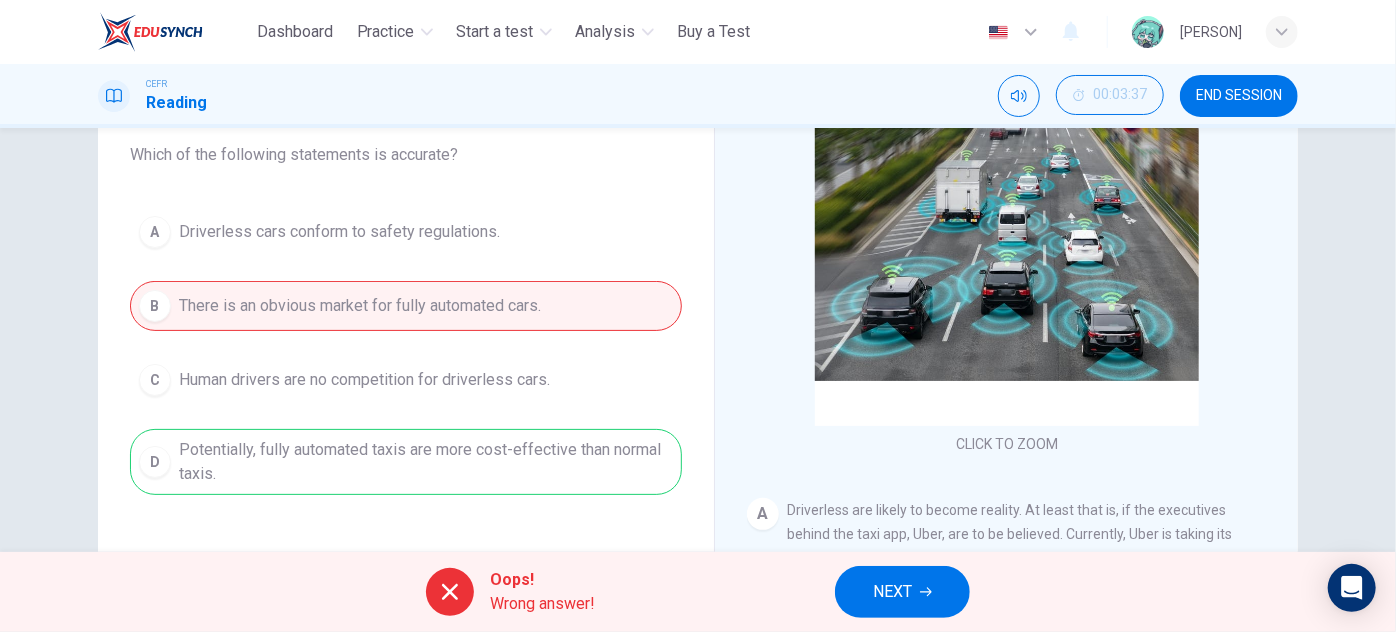 click on "A Driverless cars conform to safety regulations. B There is an obvious market for fully automated cars. C Human drivers are no competition for driverless cars. D Potentially, fully automated taxis are more cost-effective than normal taxis." at bounding box center (406, 351) 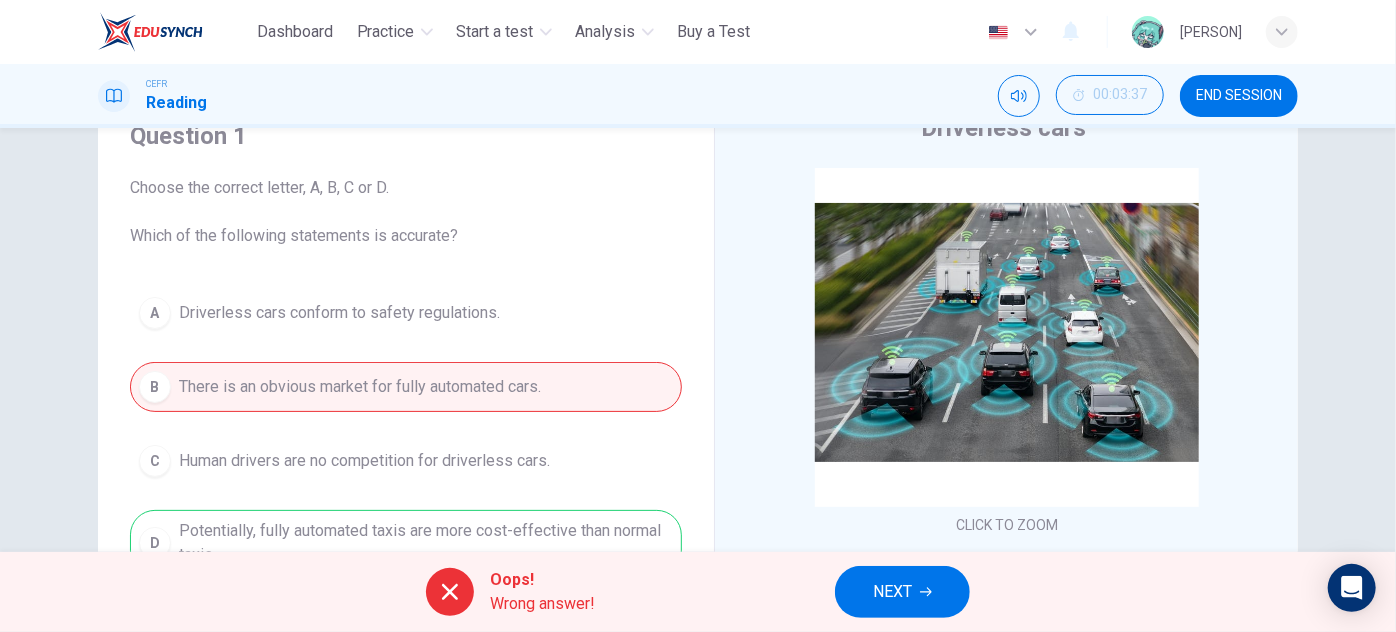 scroll, scrollTop: 78, scrollLeft: 0, axis: vertical 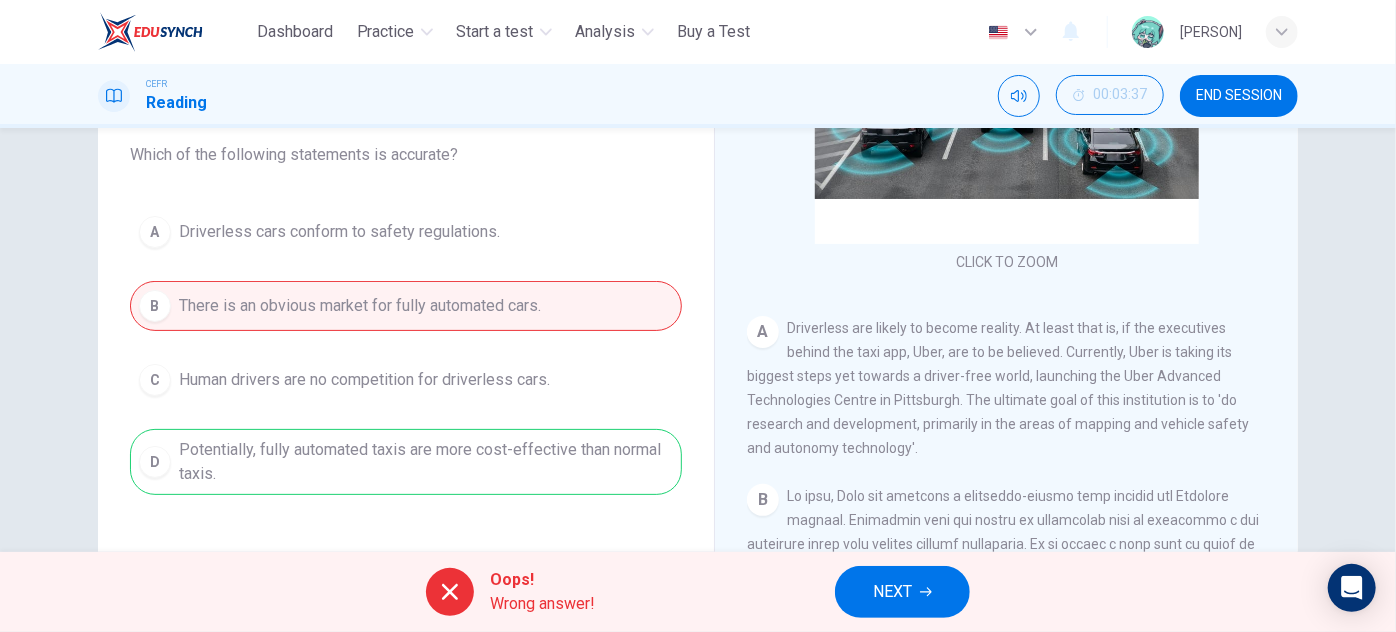 click on "NEXT" at bounding box center (902, 592) 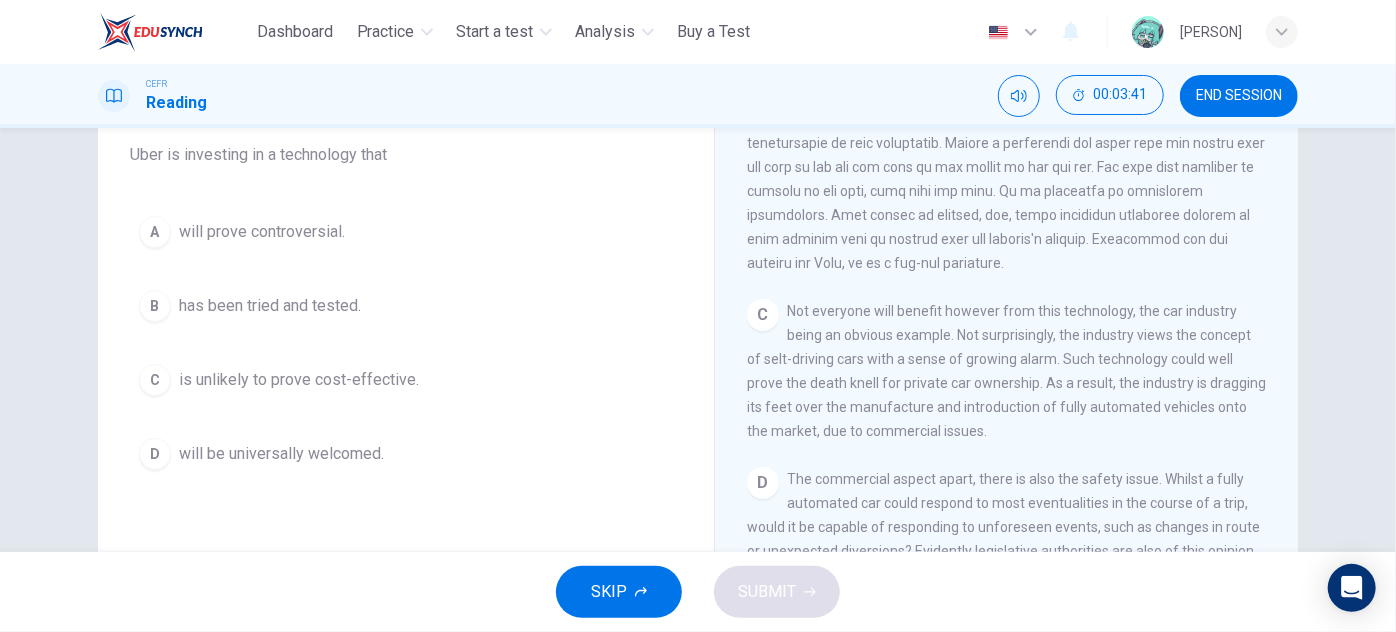scroll, scrollTop: 646, scrollLeft: 0, axis: vertical 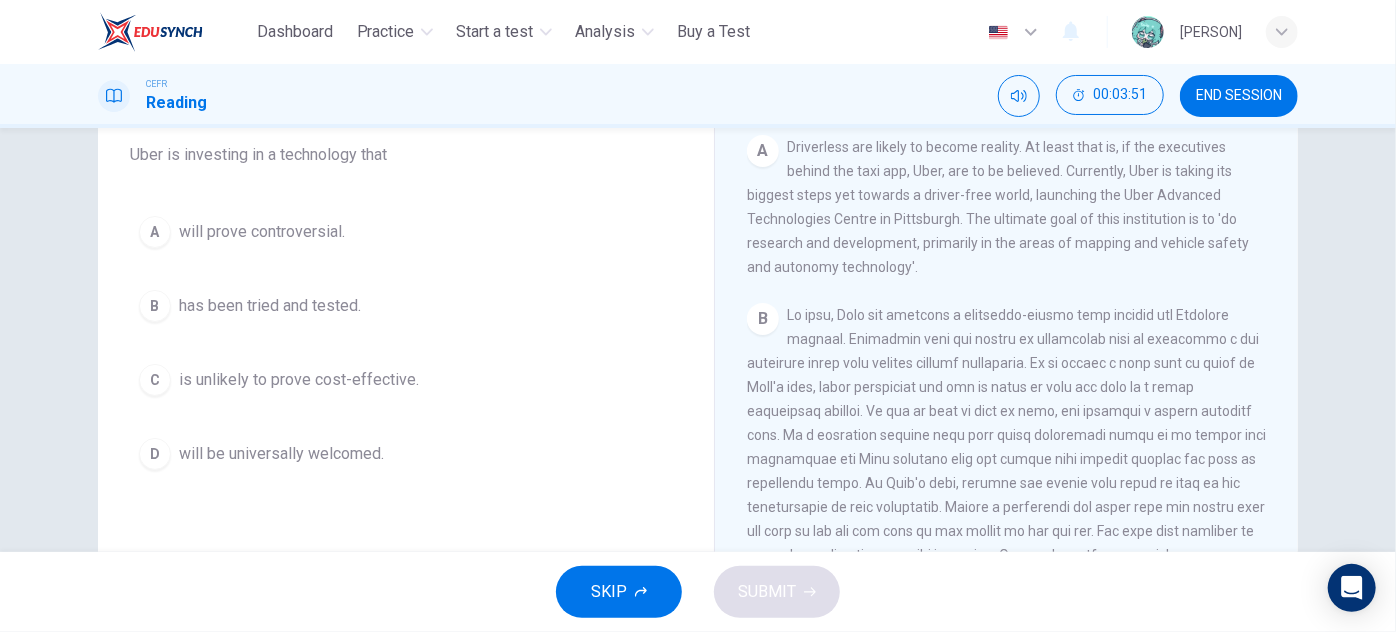 drag, startPoint x: 898, startPoint y: 324, endPoint x: 921, endPoint y: 319, distance: 23.537205 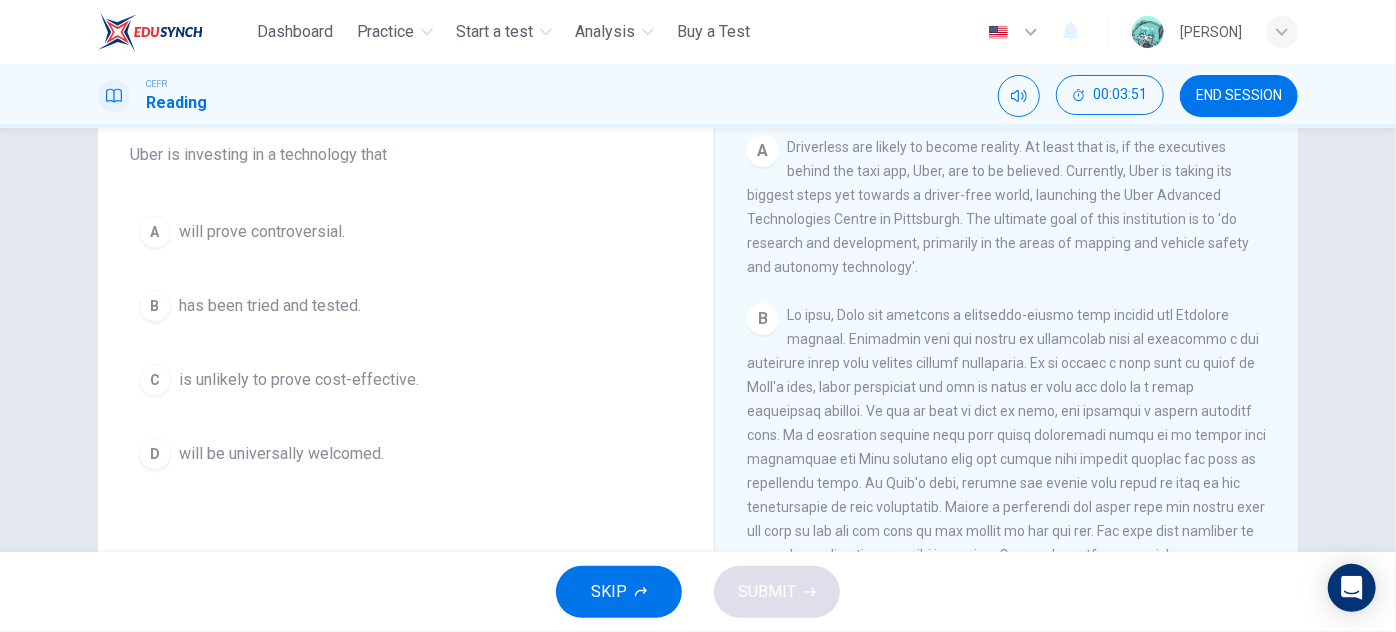 click at bounding box center (1006, 471) 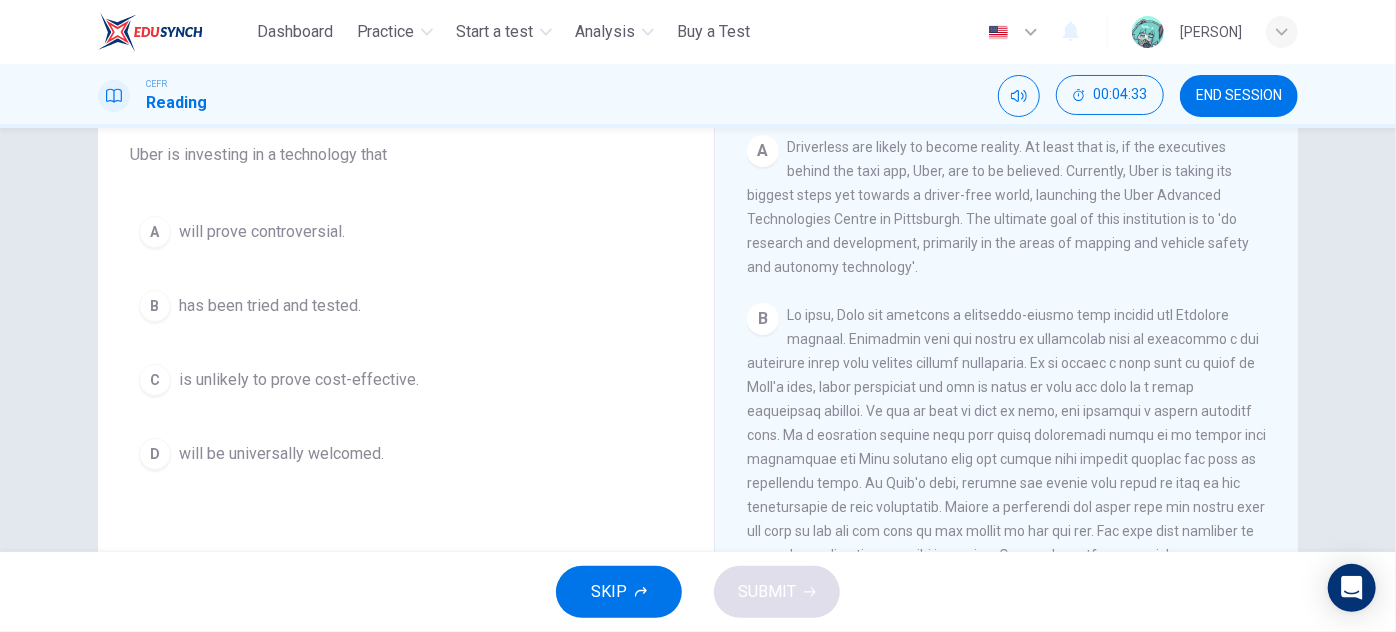 click on "A will prove controversial." at bounding box center [406, 232] 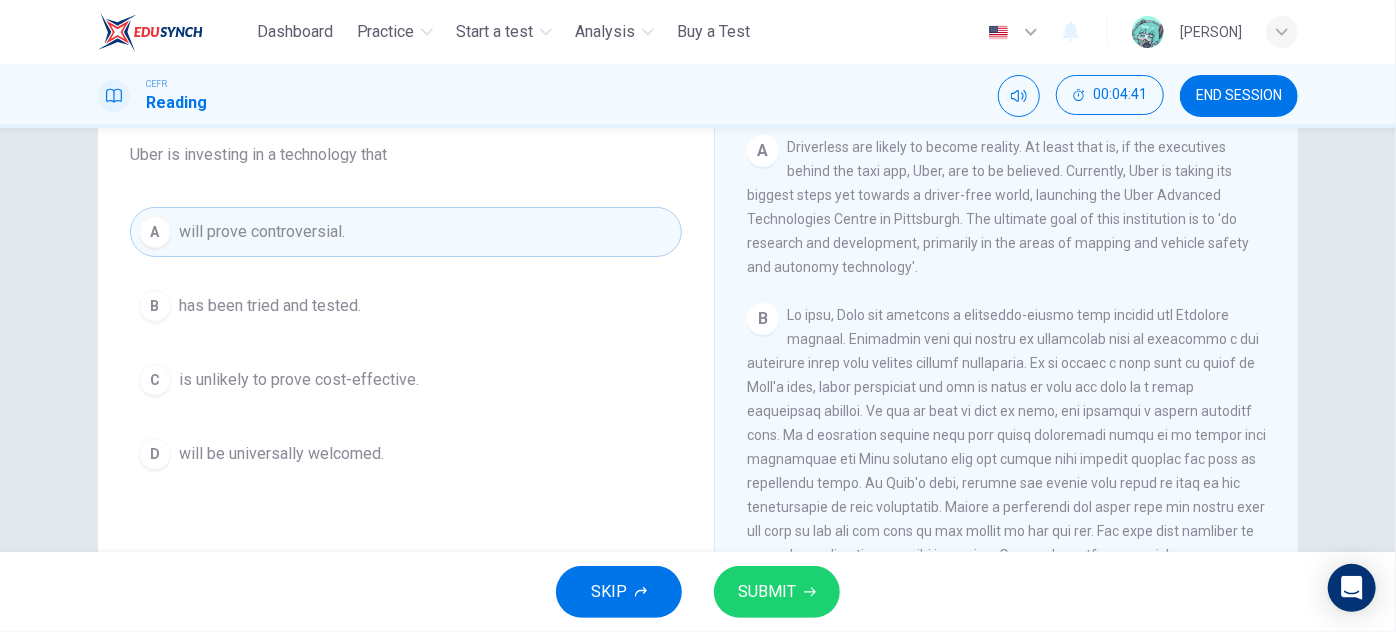 click on "B has been tried and tested." at bounding box center [406, 306] 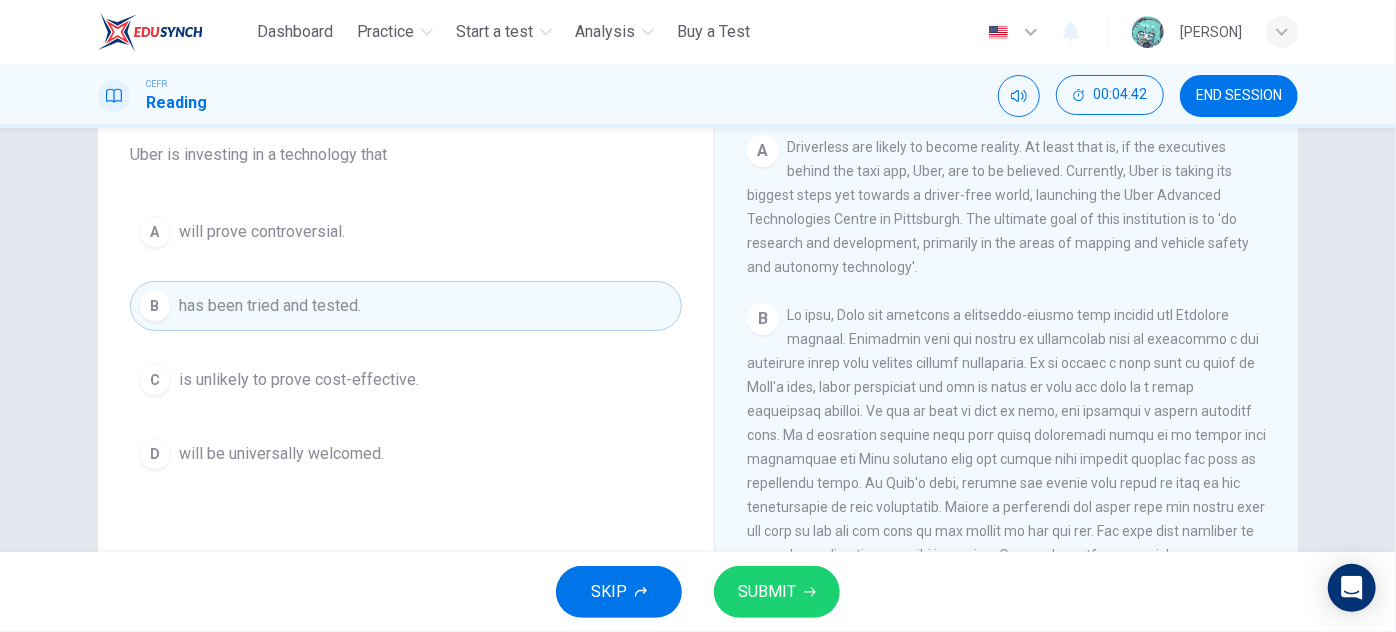 click 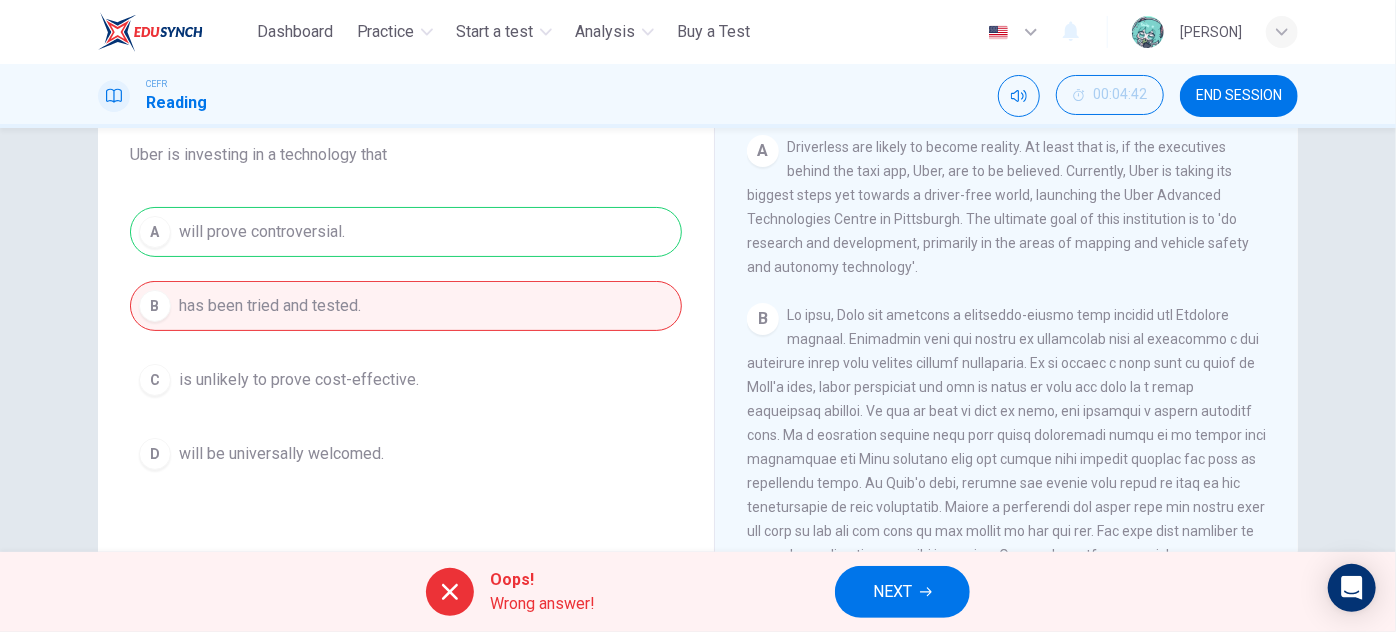click on "NEXT" at bounding box center (892, 592) 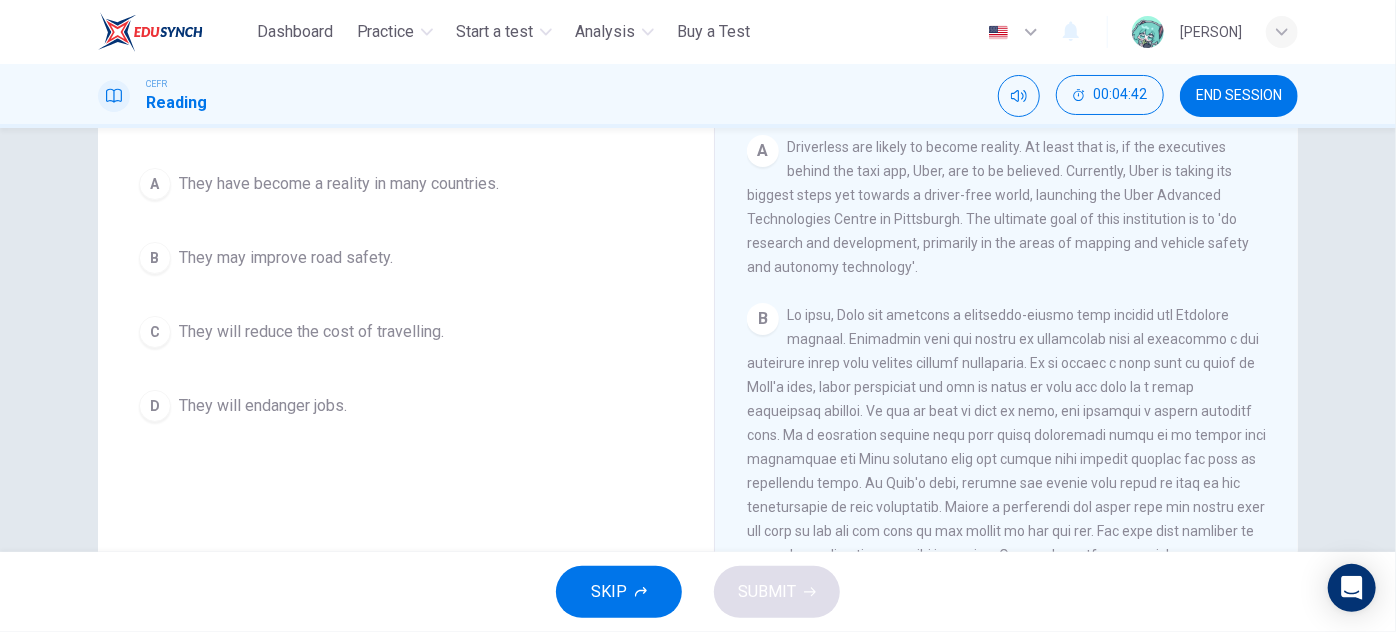 scroll, scrollTop: 78, scrollLeft: 0, axis: vertical 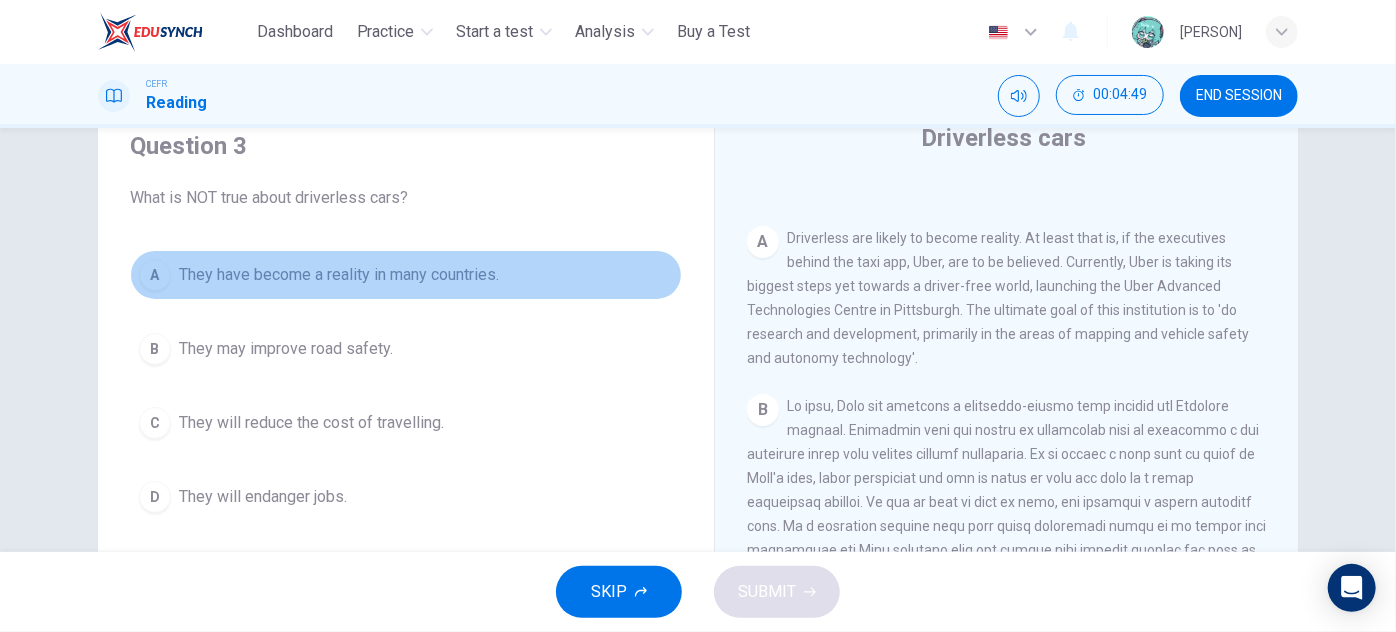 click on "A They have become a reality in many countries." at bounding box center [406, 275] 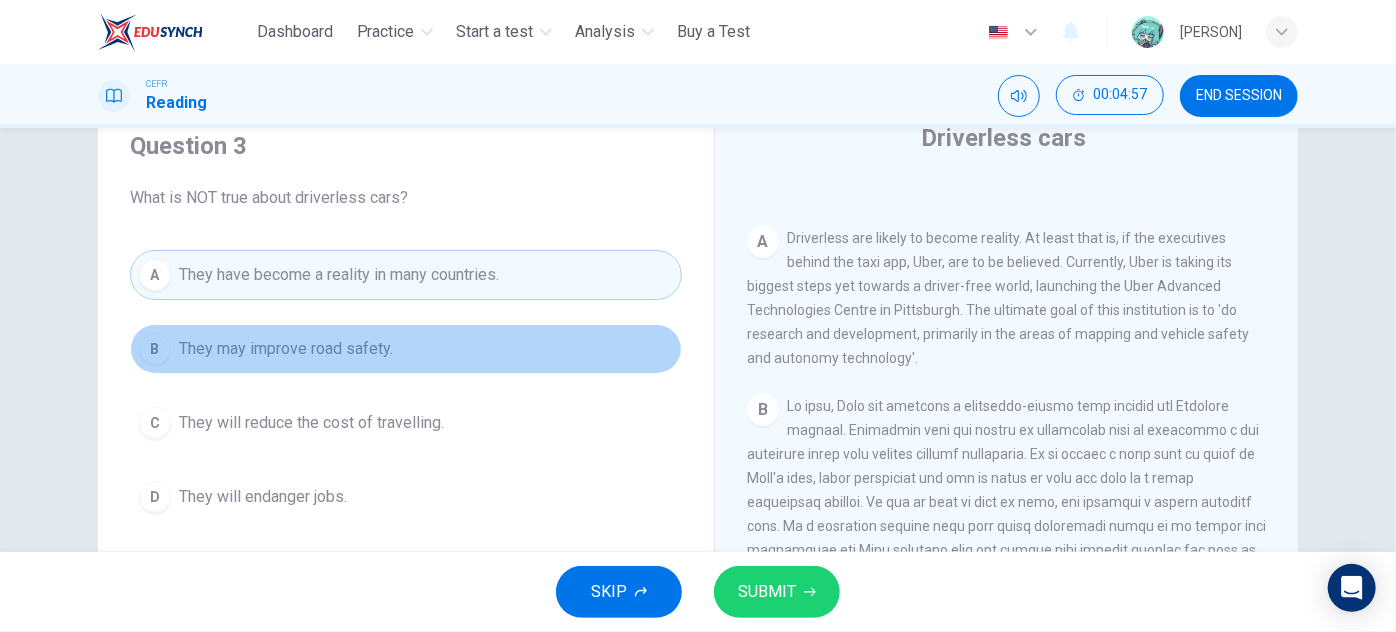 click on "B They may improve road safety." at bounding box center [406, 349] 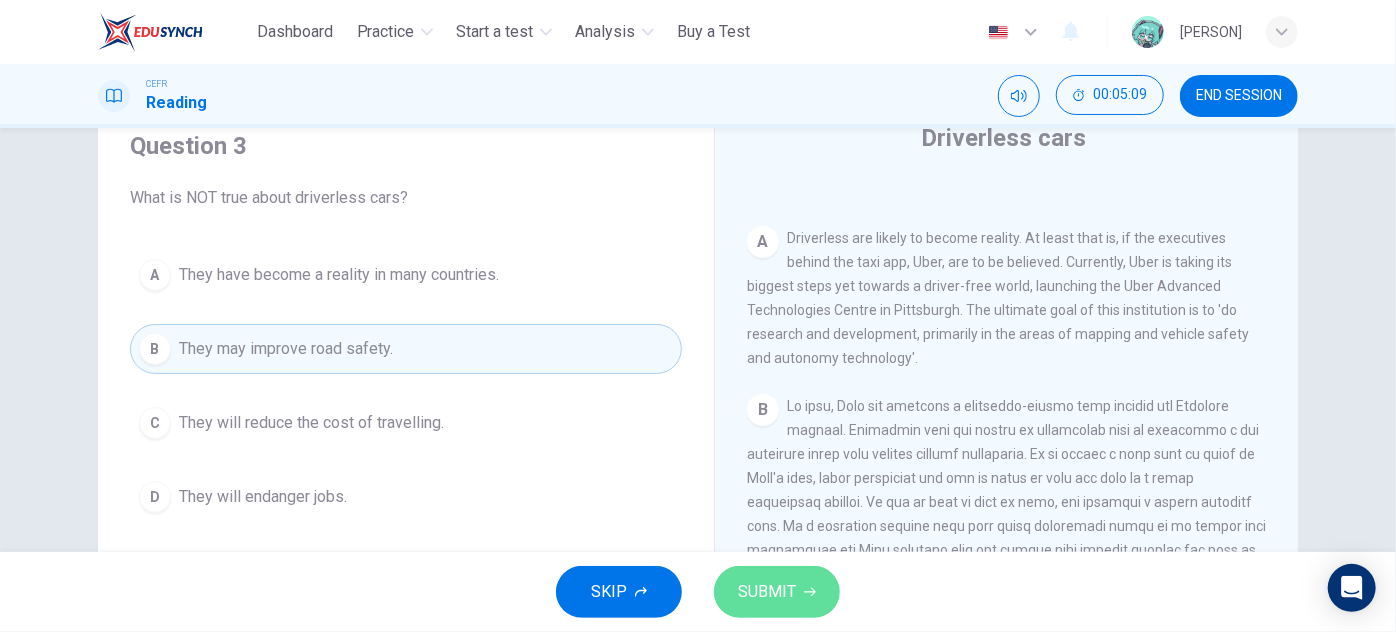 click on "SUBMIT" at bounding box center [777, 592] 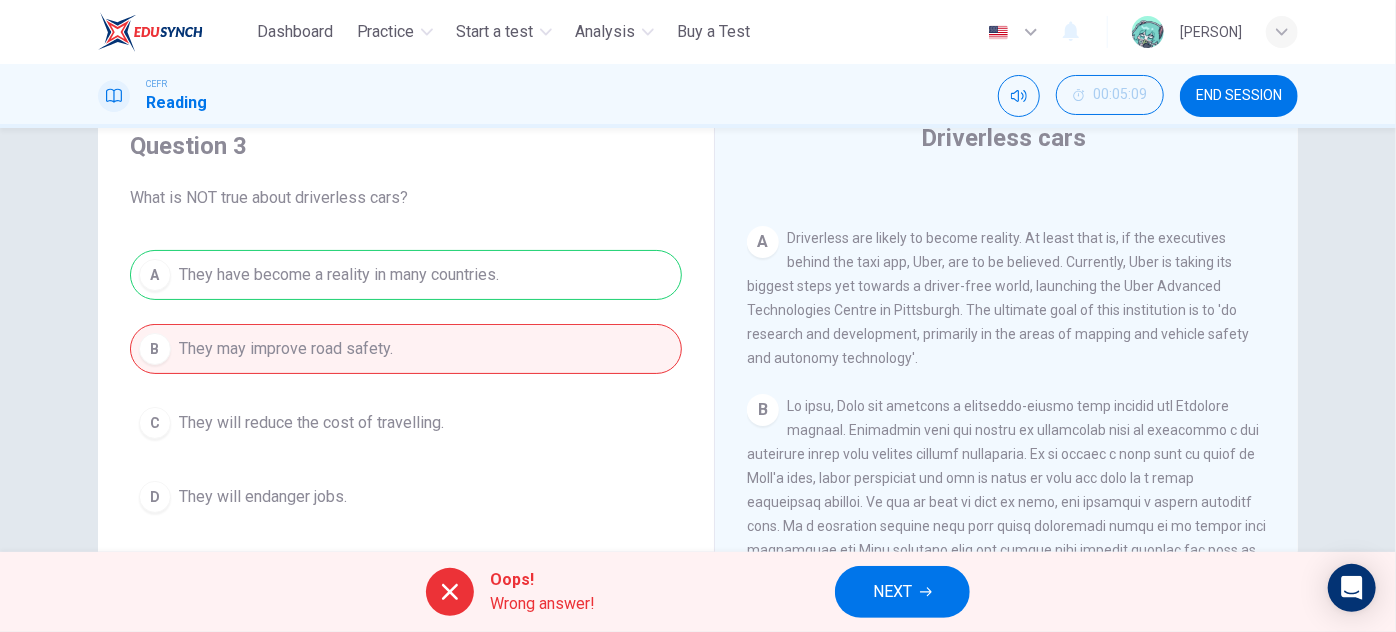 drag, startPoint x: 371, startPoint y: 354, endPoint x: 356, endPoint y: 274, distance: 81.394104 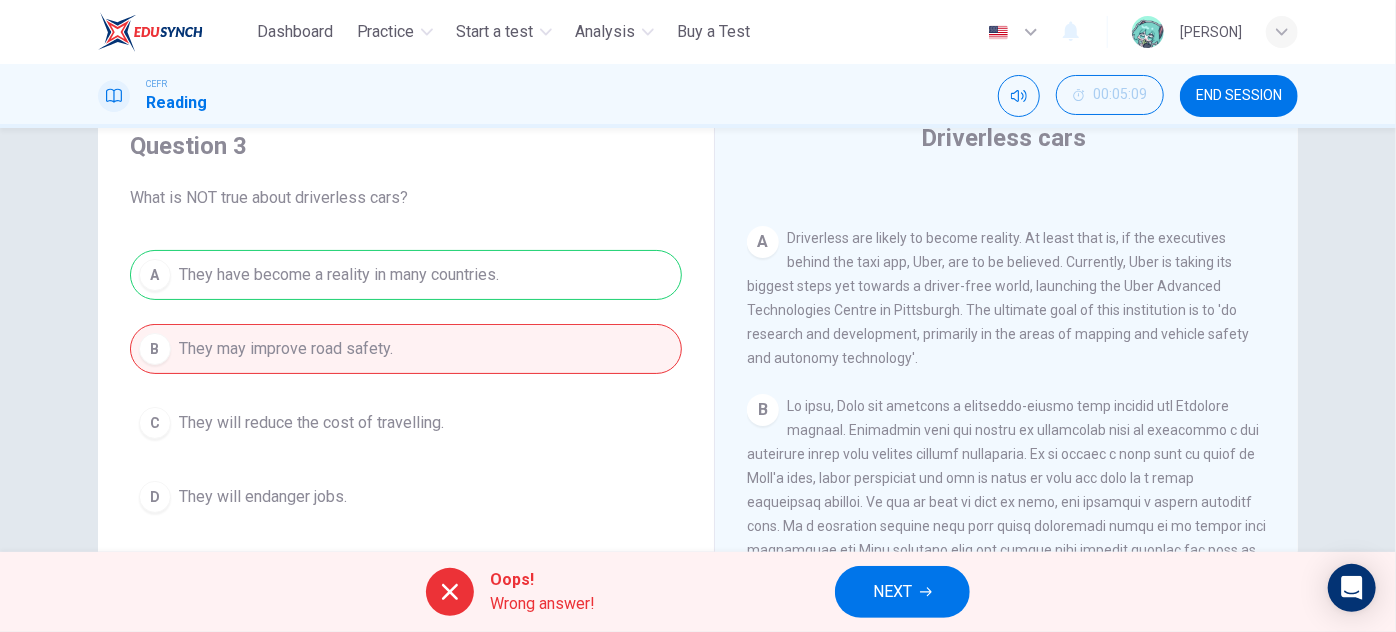 click on "A They have become a reality in many countries. B They may improve road safety. C They will reduce the cost of travelling. D They will endanger jobs." at bounding box center [406, 386] 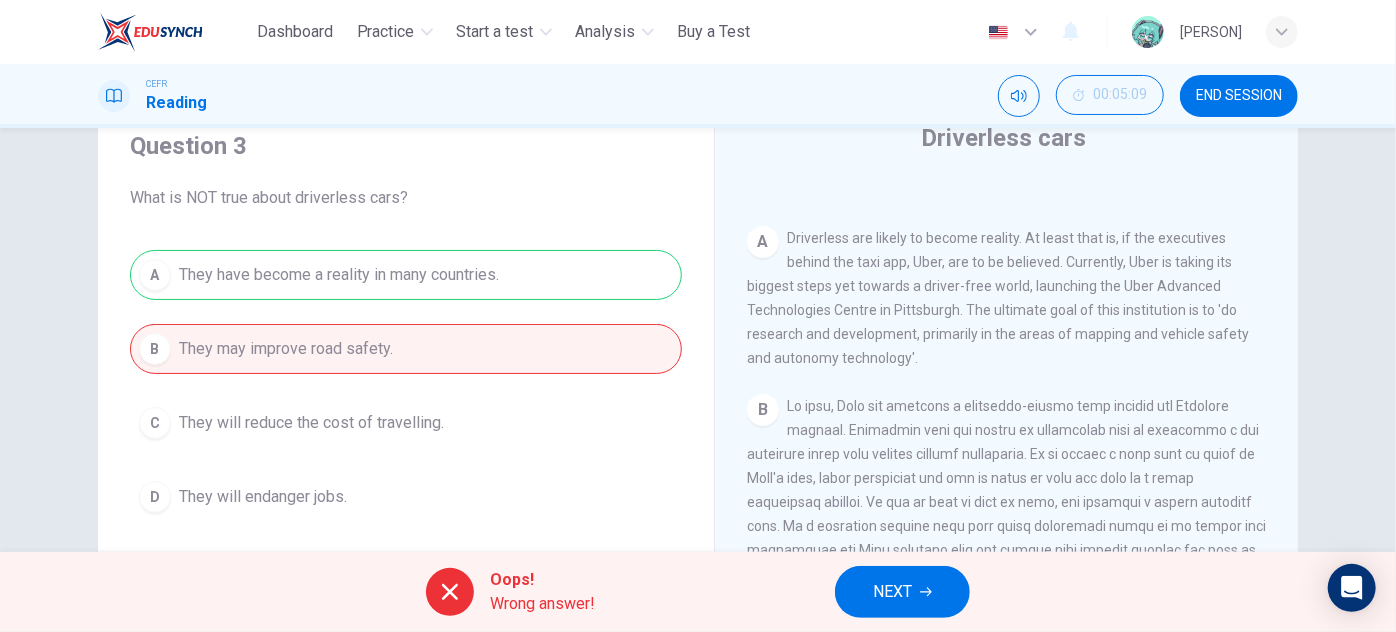 click on "NEXT" at bounding box center [902, 592] 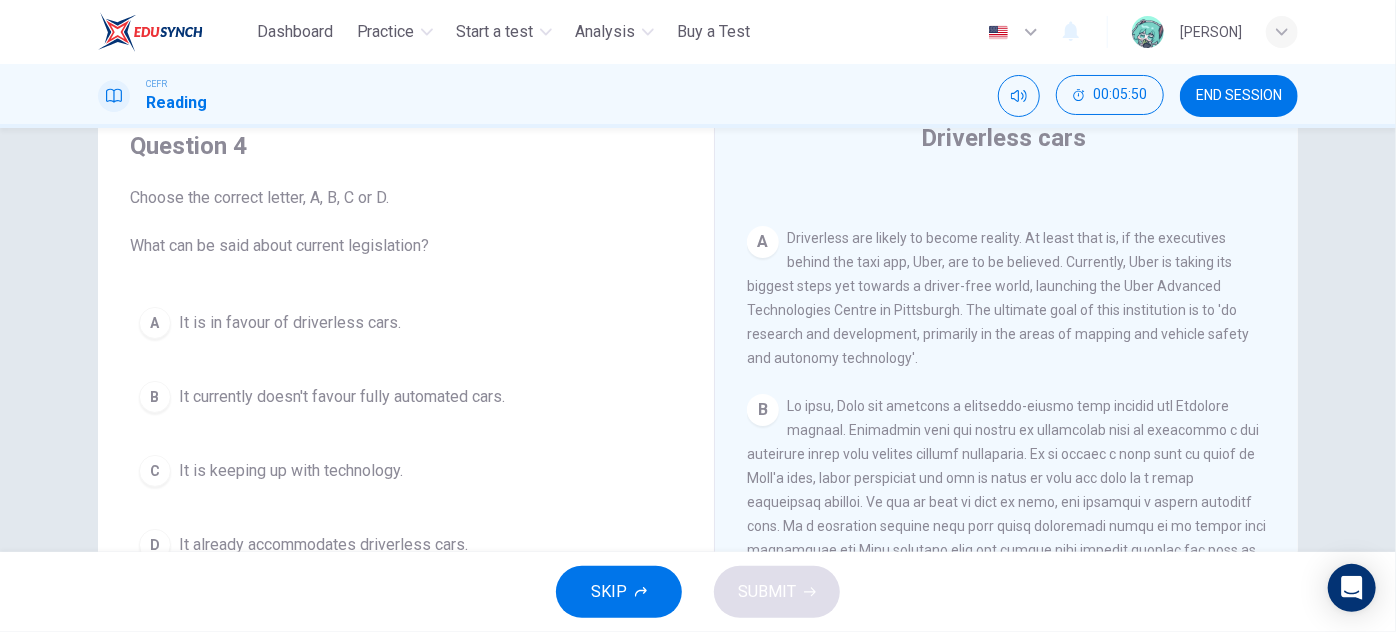 click on "It currently doesn't favour fully automated cars." at bounding box center (342, 397) 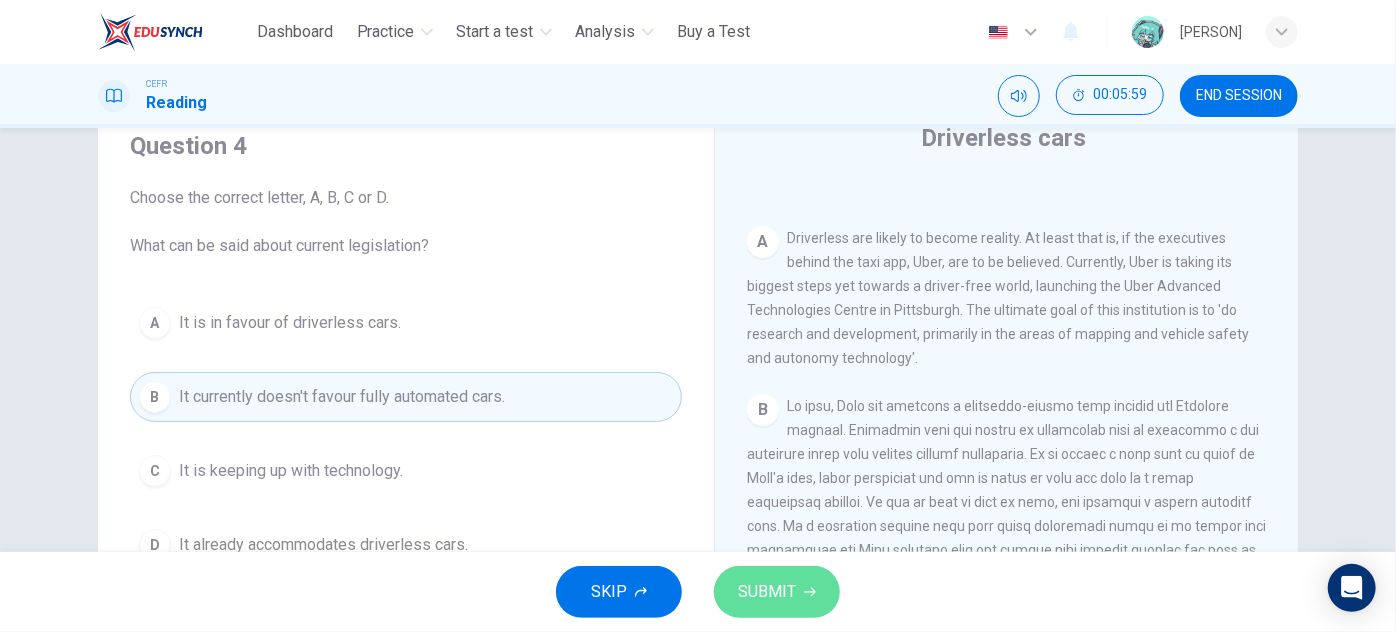 click on "SUBMIT" at bounding box center [777, 592] 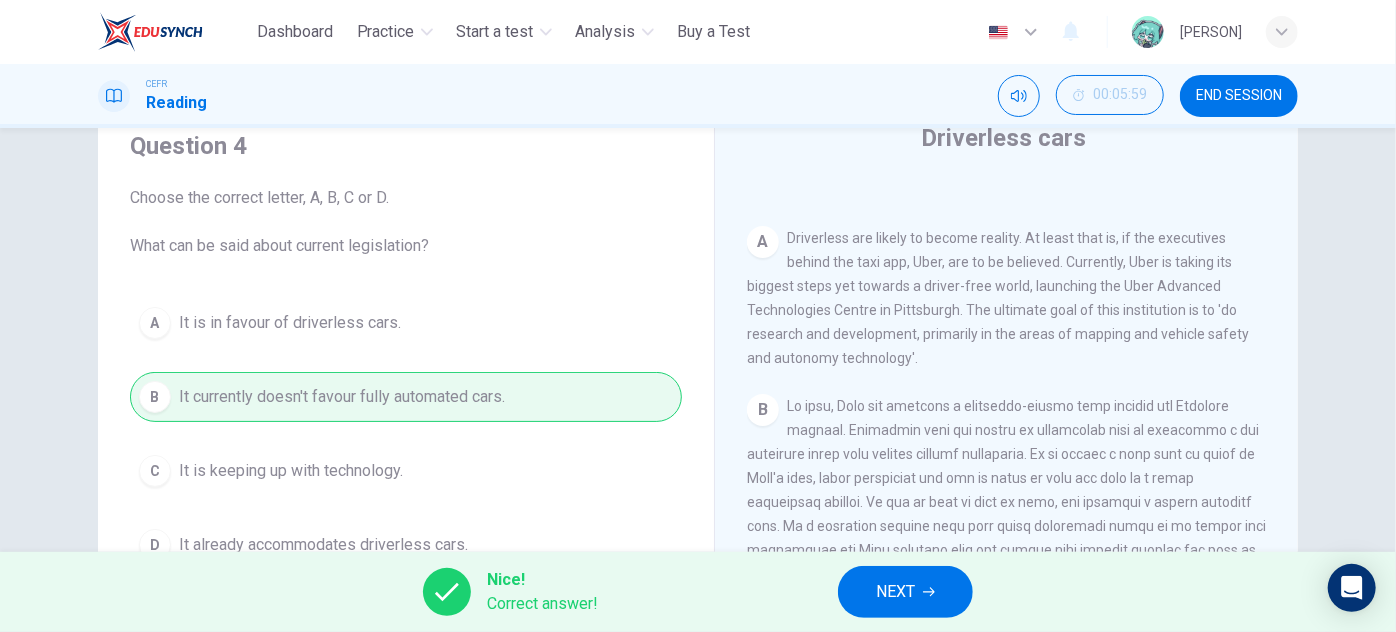 click on "NEXT" at bounding box center (895, 592) 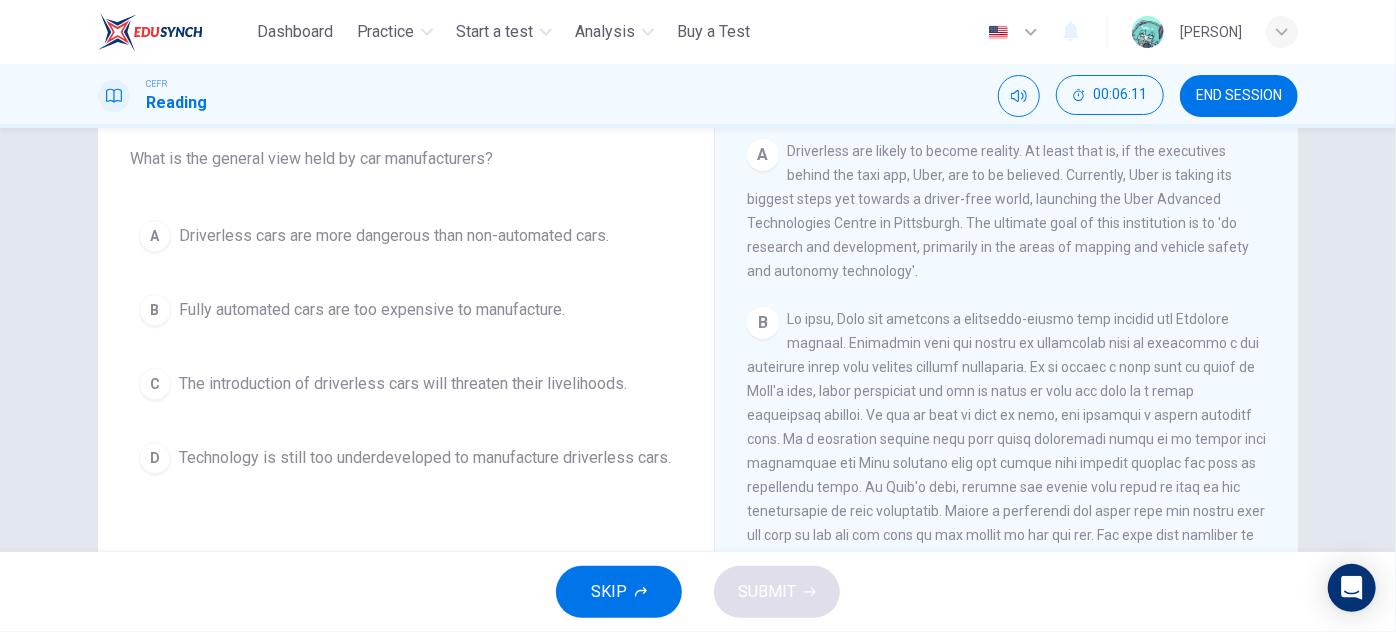 scroll, scrollTop: 169, scrollLeft: 0, axis: vertical 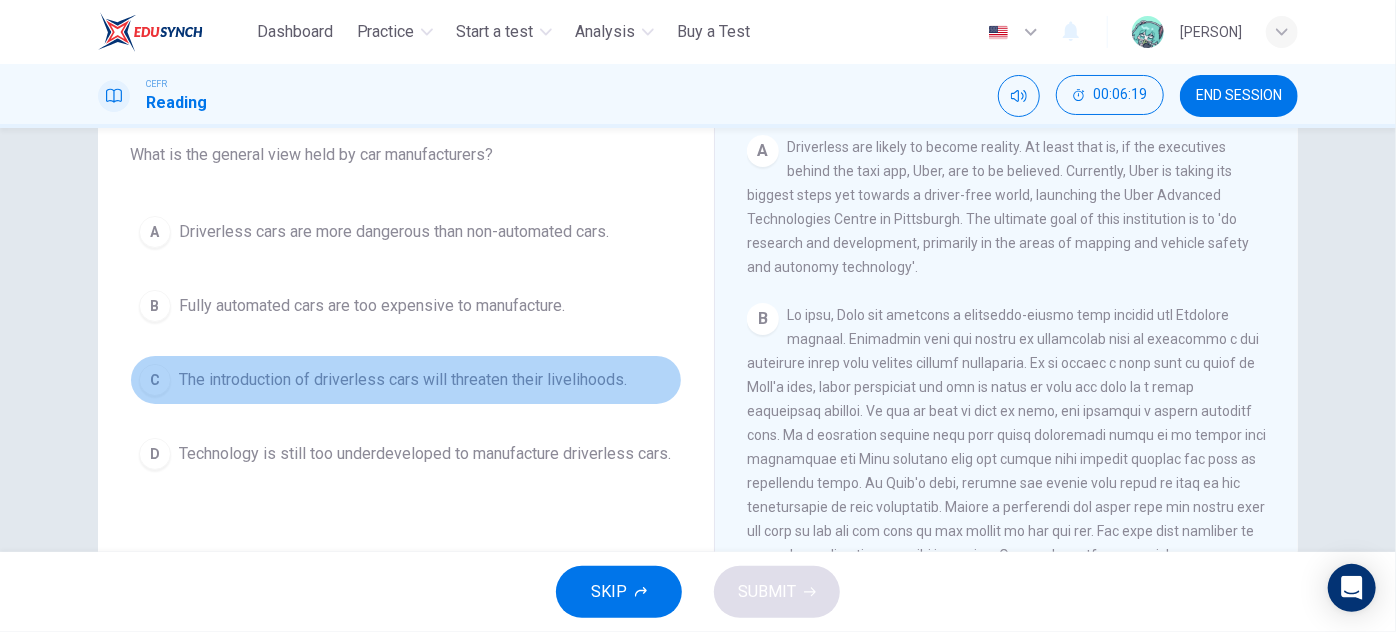 click on "The introduction of driverless cars will threaten their livelihoods." at bounding box center (403, 380) 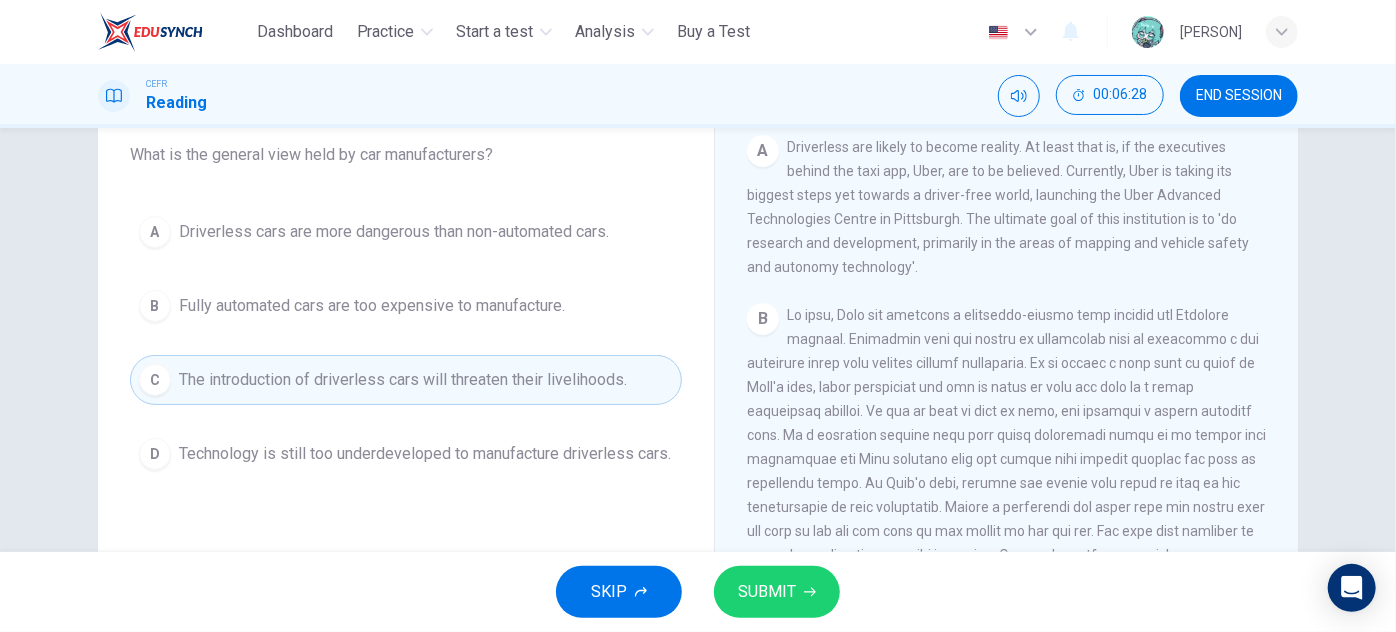click on "Technology is still too underdeveloped to manufacture driverless cars." at bounding box center (425, 454) 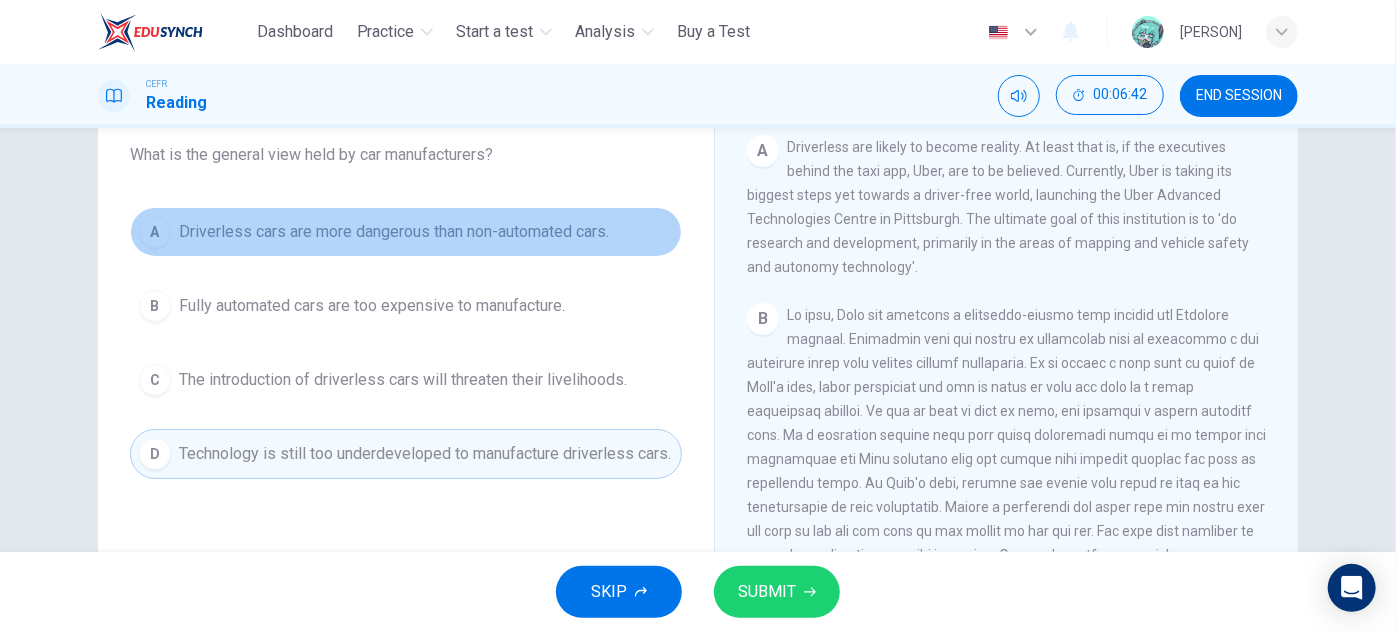 click on "Driverless cars are more dangerous than non-automated cars." at bounding box center (394, 232) 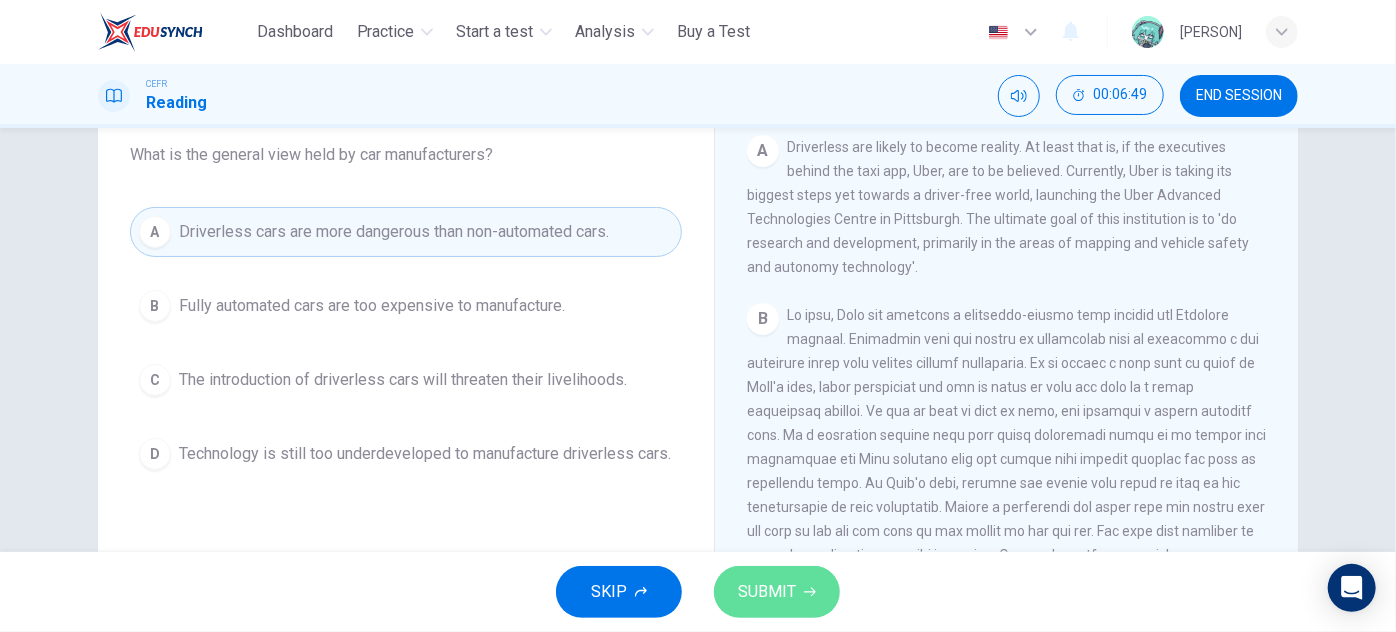 click on "SUBMIT" at bounding box center [777, 592] 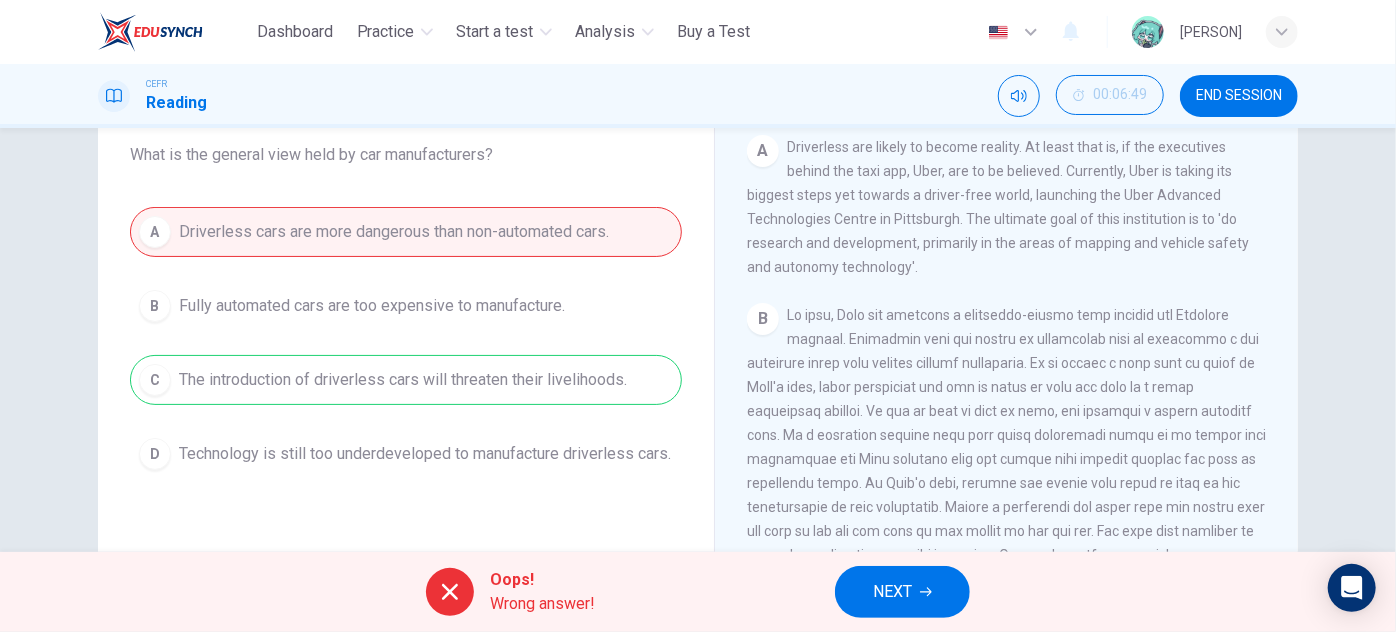 drag, startPoint x: 128, startPoint y: 153, endPoint x: 541, endPoint y: 394, distance: 478.1736 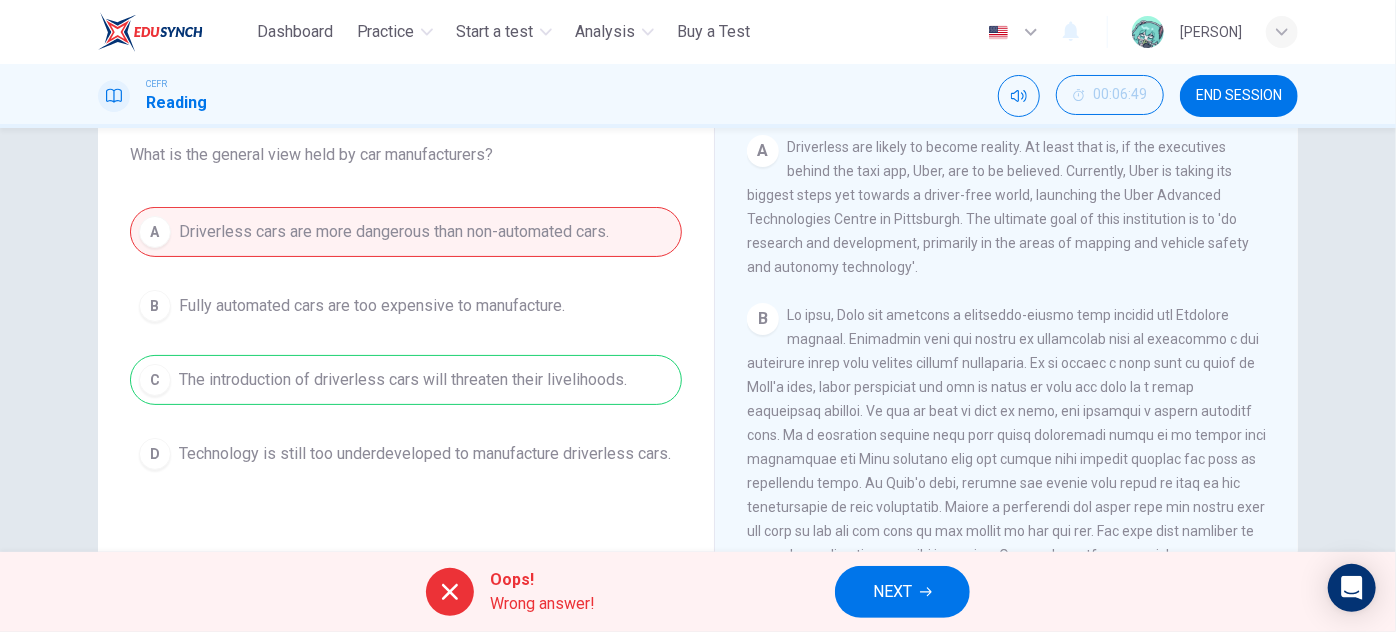 click on "Question 5 Choose the correct letter, A, B, C or D. What is the general view held by car manufacturers? A Driverless cars are more dangerous than non-automated cars. B Fully automated cars are too expensive to manufacture. C The introduction of driverless cars will threaten their livelihoods. D Technology is still too underdeveloped to manufacture driverless cars." at bounding box center (406, 259) 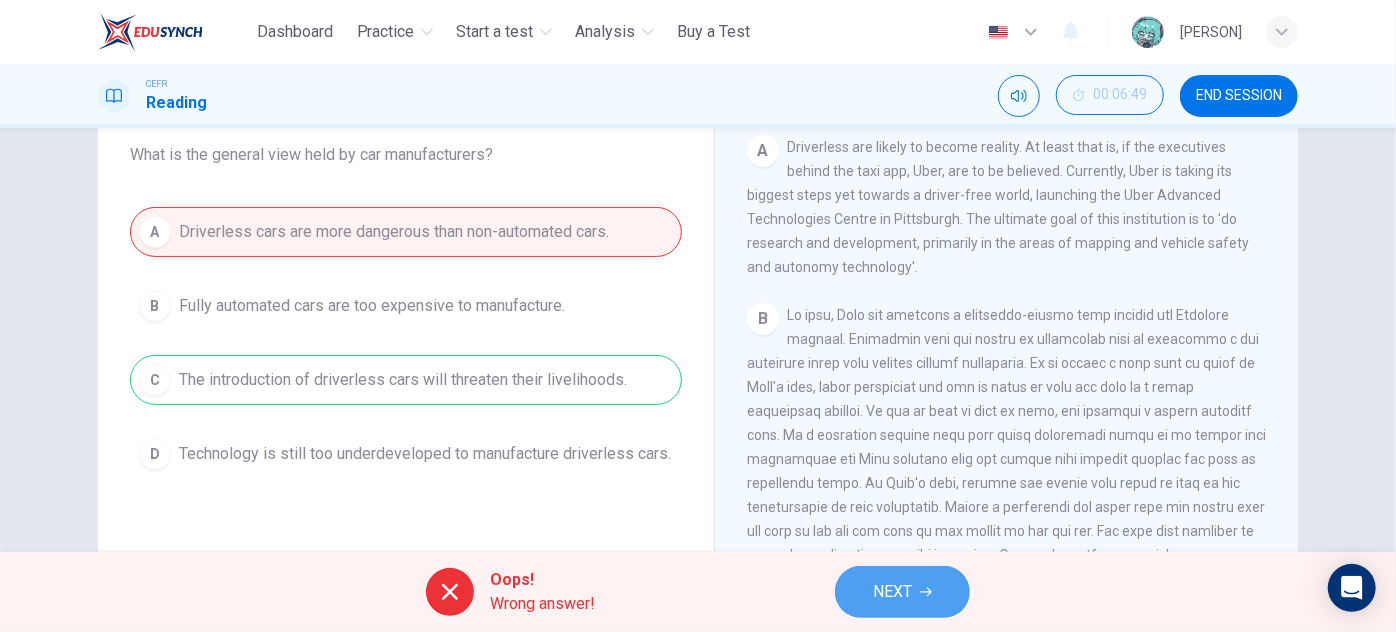 click on "NEXT" at bounding box center (902, 592) 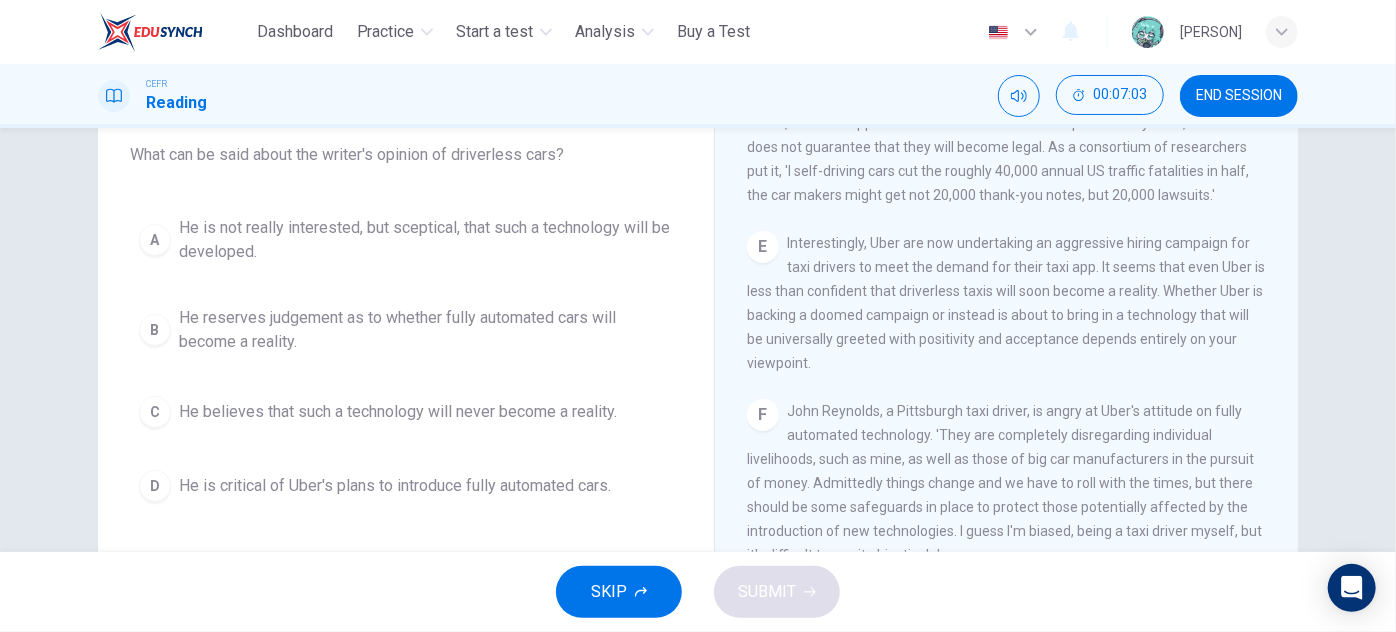 scroll, scrollTop: 1282, scrollLeft: 0, axis: vertical 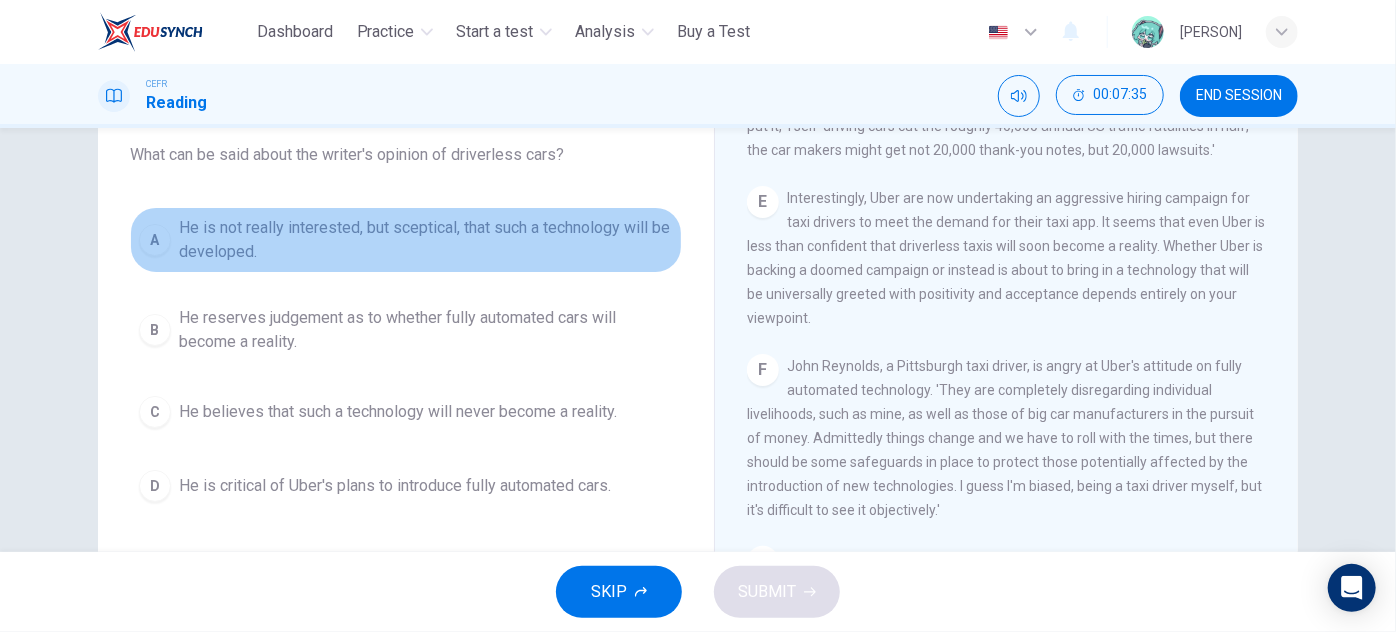 click on "He is not really interested, but sceptical, that such a technology will be developed." at bounding box center (426, 240) 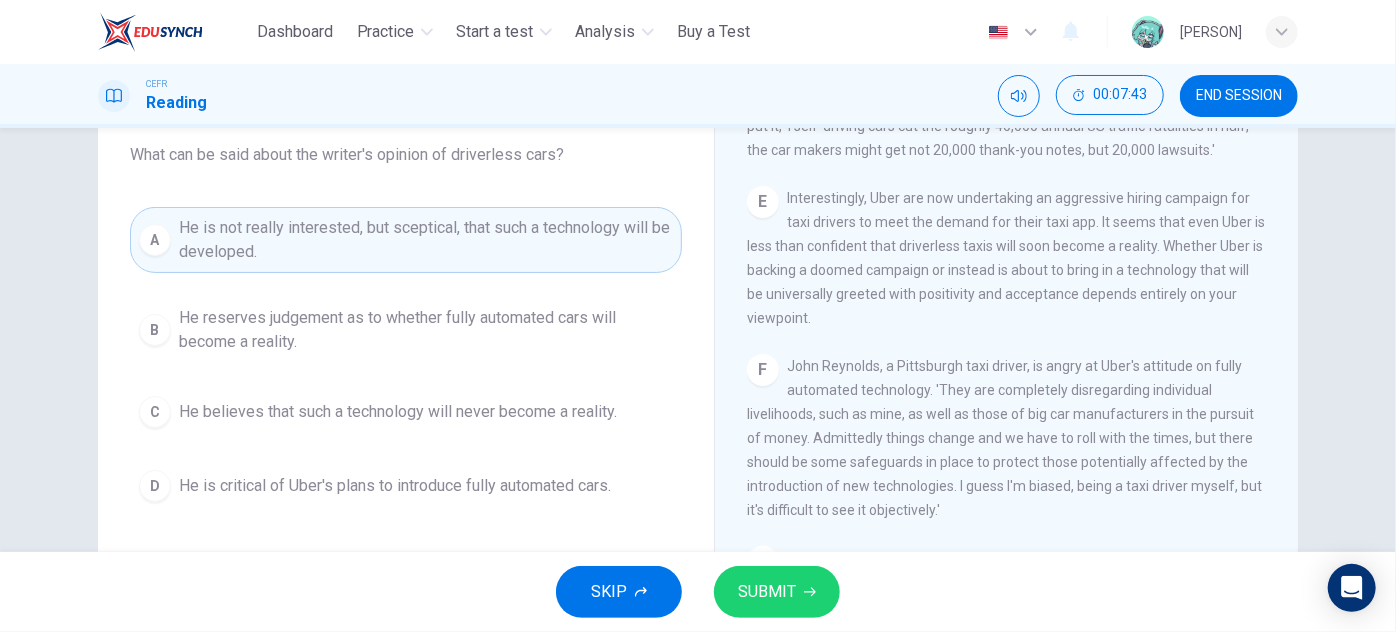 click on "He reserves judgement as to whether fully automated cars will become a reality." at bounding box center [426, 330] 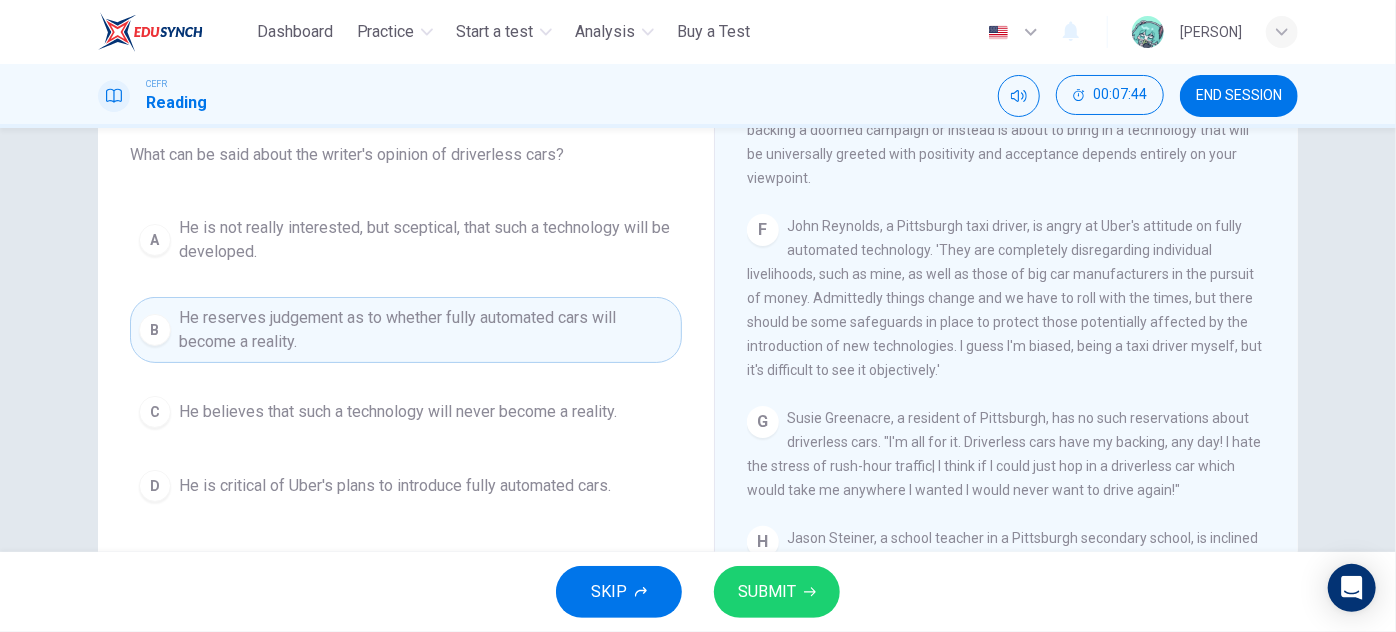 scroll, scrollTop: 1464, scrollLeft: 0, axis: vertical 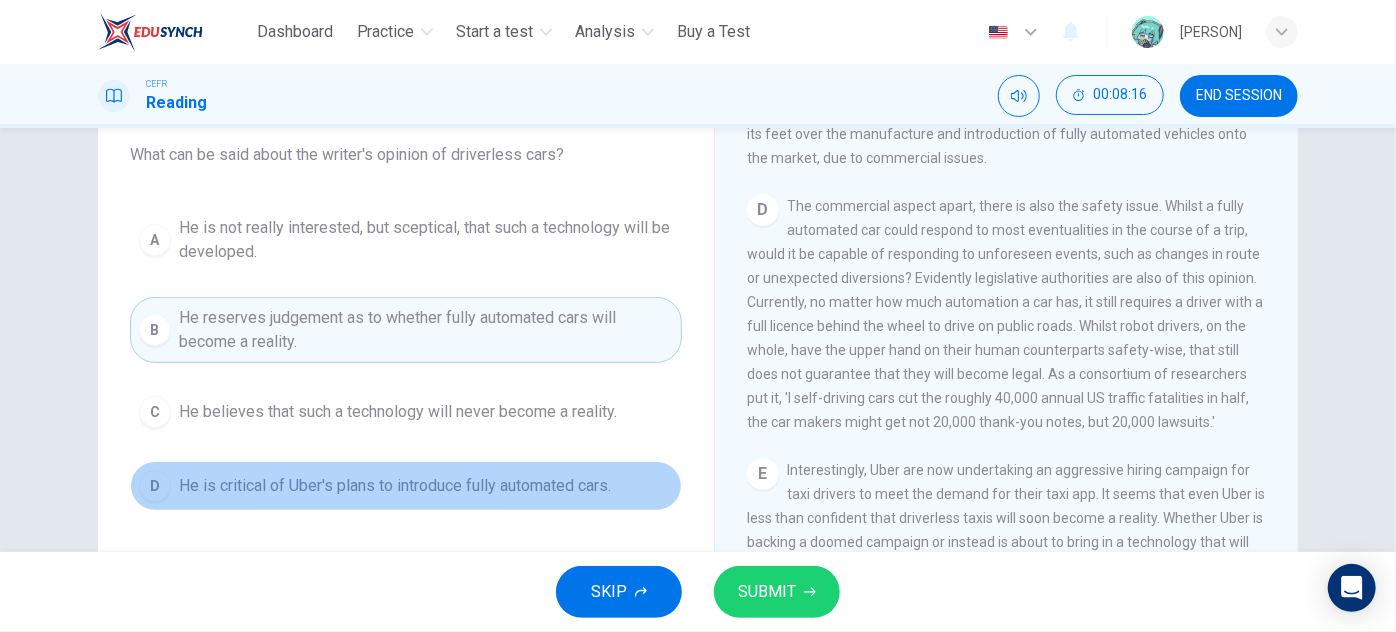 click on "He is critical of Uber's plans to introduce fully automated cars." at bounding box center (395, 486) 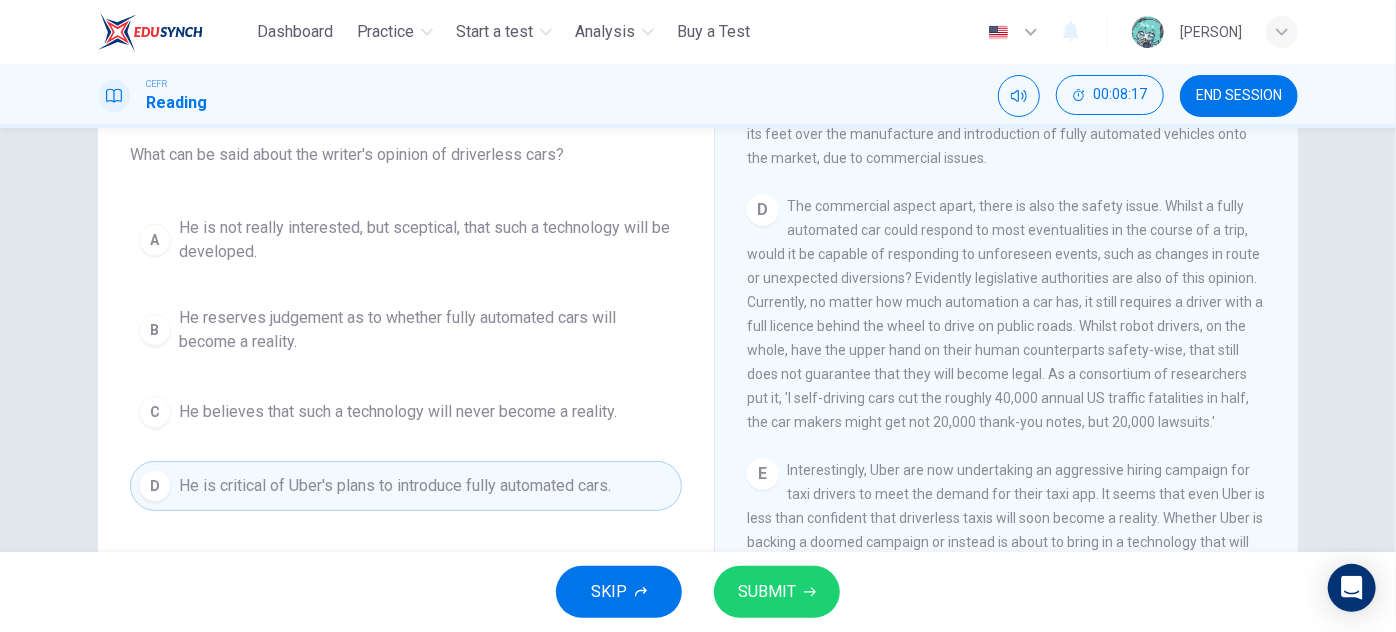 click on "C He believes that such a technology will never become a reality." at bounding box center [406, 412] 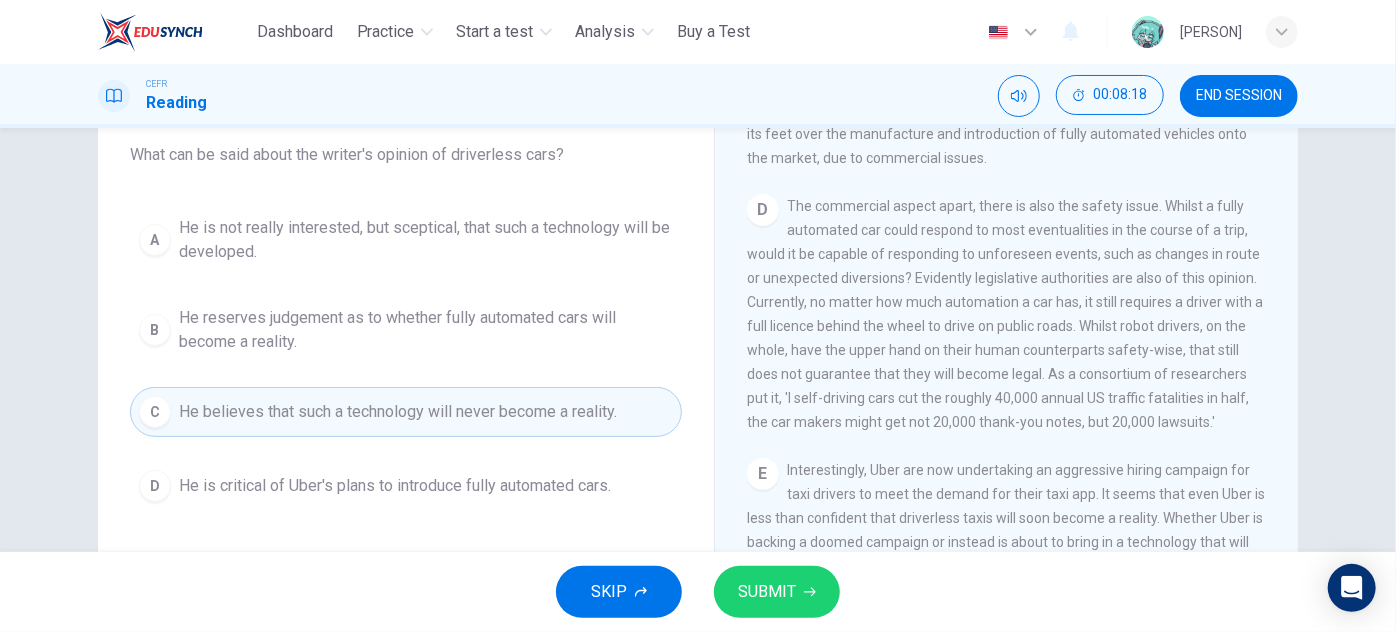 click on "D He is critical of Uber's plans to introduce fully automated cars." at bounding box center [406, 486] 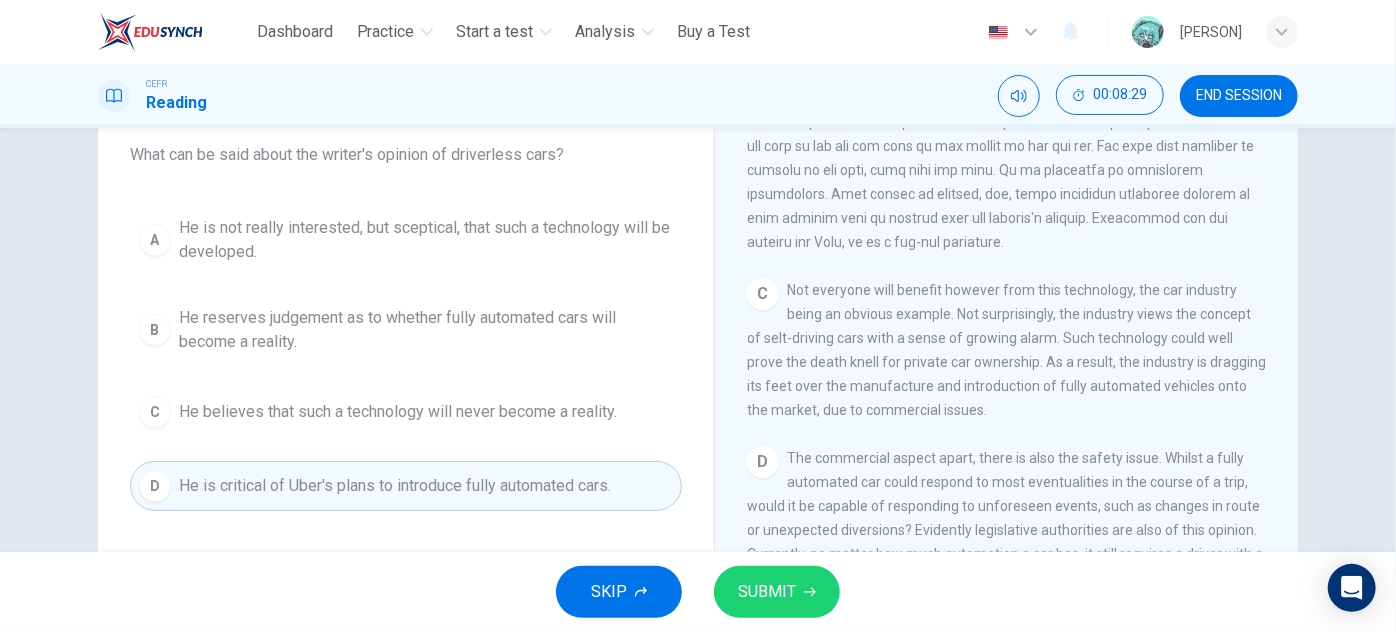 scroll, scrollTop: 737, scrollLeft: 0, axis: vertical 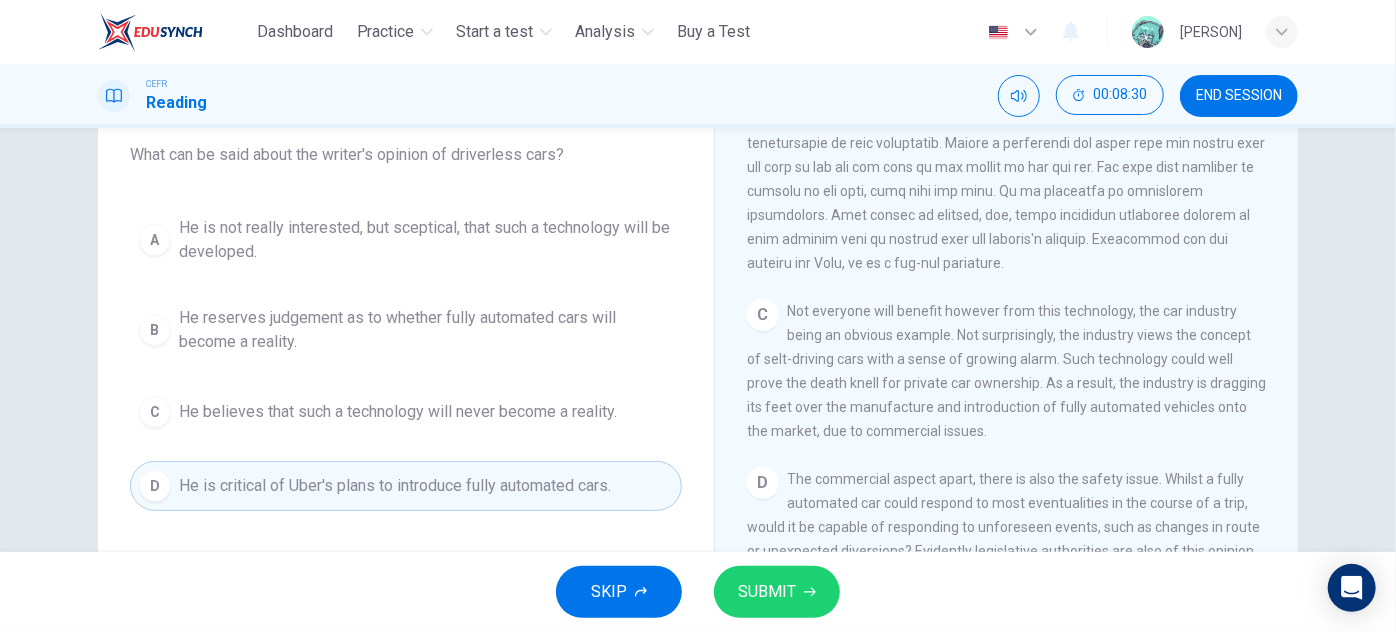 click on "SUBMIT" at bounding box center (767, 592) 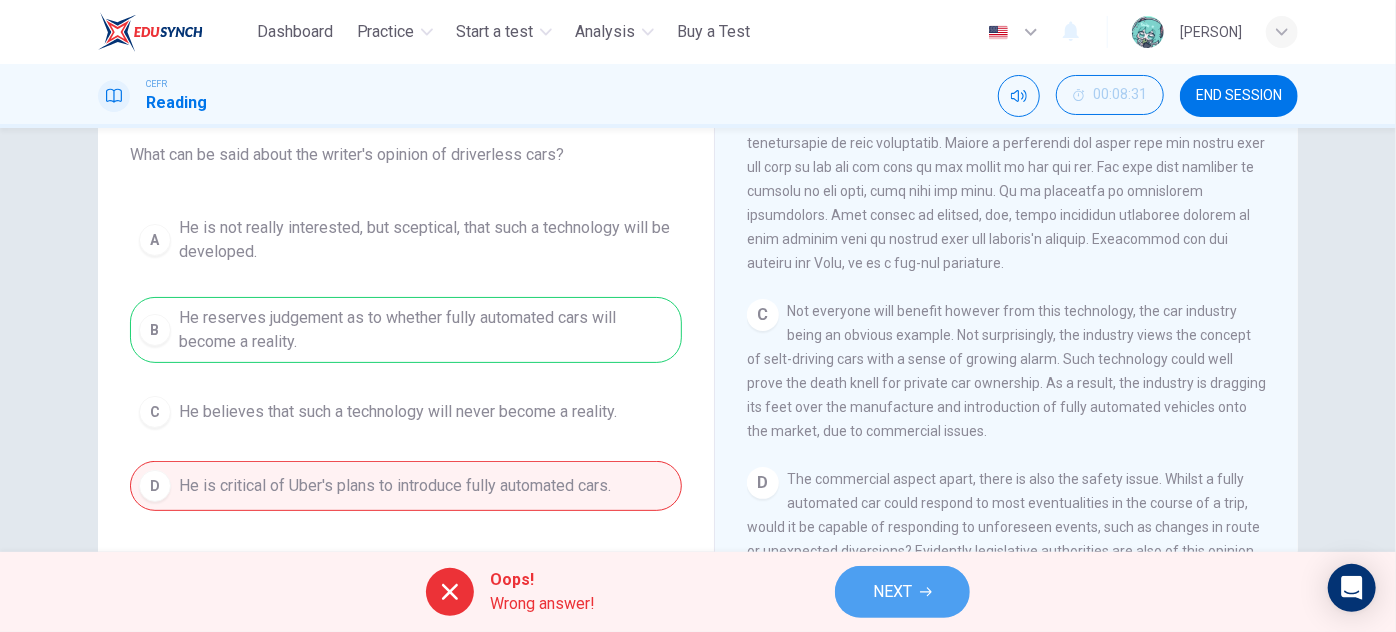 click on "NEXT" at bounding box center [892, 592] 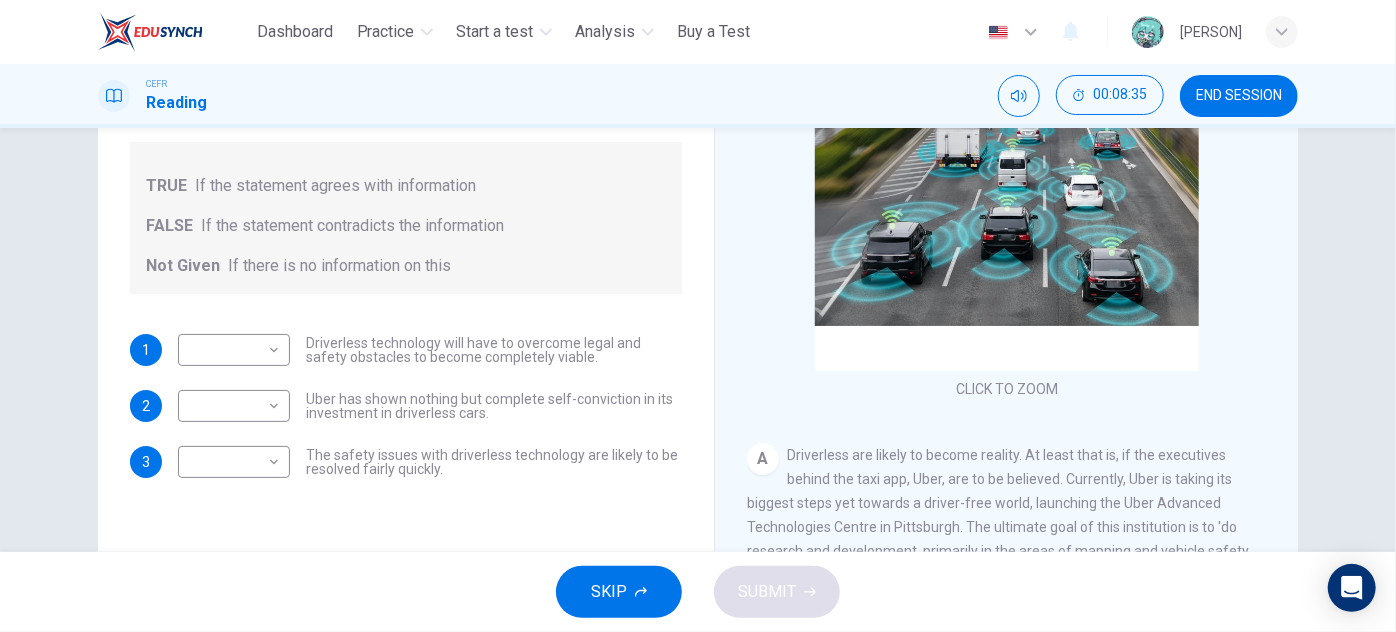 scroll, scrollTop: 260, scrollLeft: 0, axis: vertical 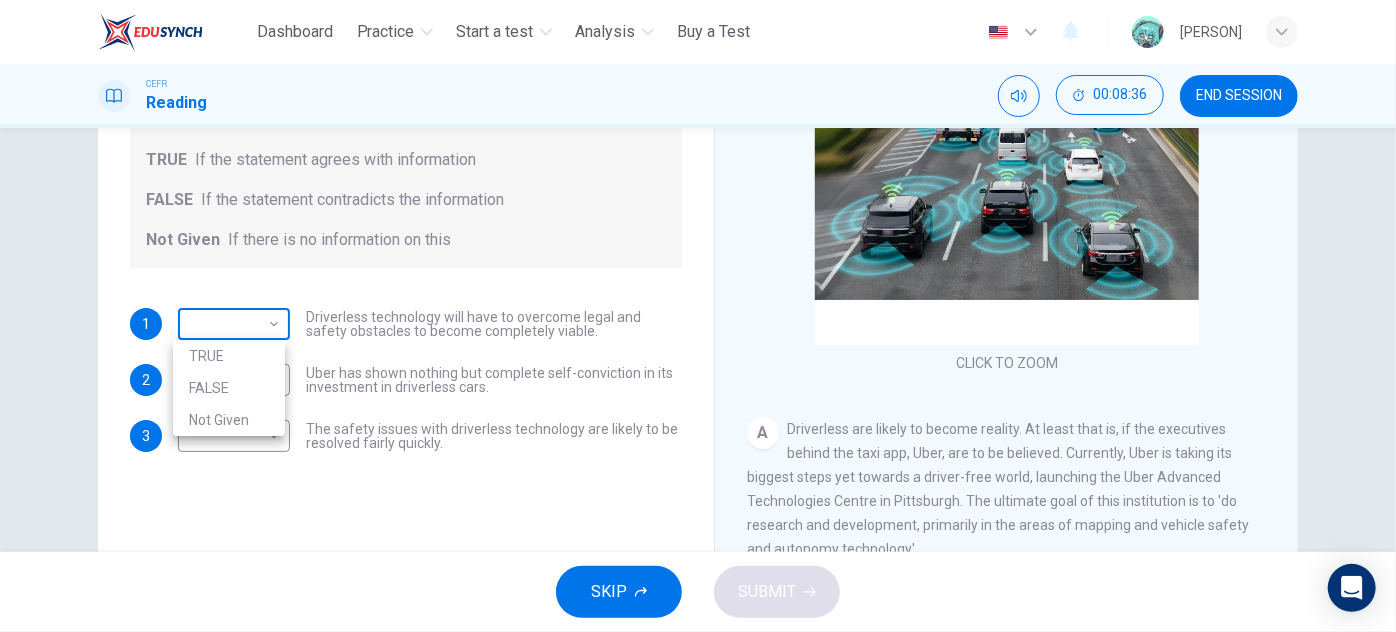 click on "This site uses cookies, as explained in our  Privacy Policy . If you agree to the use of cookies, please click the Accept button and continue to browse our site.   Privacy Policy Accept Dashboard Practice Start a test Analysis Buy a Test English ** ​ [PERSON] CEFR Reading 00:08:36 END SESSION Question 7 Do the following statements agree with the information given in the text? For questions following questions, write TRUE If the statement agrees with information FALSE If the statement contradicts the information Not Given If there is no information on this 1 ​ ​ Driverless technology will have to overcome legal and safety obstacles to become completely viable. 2 ​ ​ Uber has shown nothing but complete self-conviction in its investment in driverless cars. 3 ​ ​ The safety issues with driverless technology are likely to be resolved fairly quickly. Driverless cars CLICK TO ZOOM Click to Zoom A B C D E F G H SKIP SUBMIT ELTC - EduSynch CEFR Test for Teachers in Malaysia
Dashboard Practice" at bounding box center [698, 316] 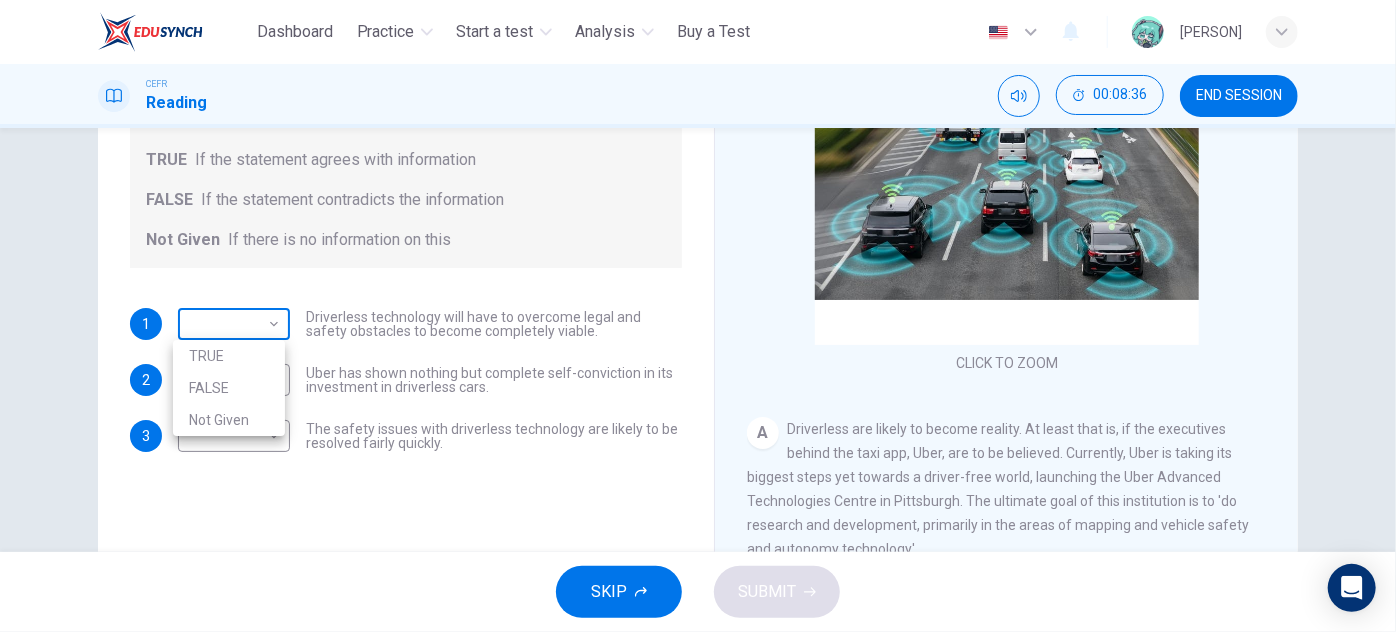click at bounding box center [698, 316] 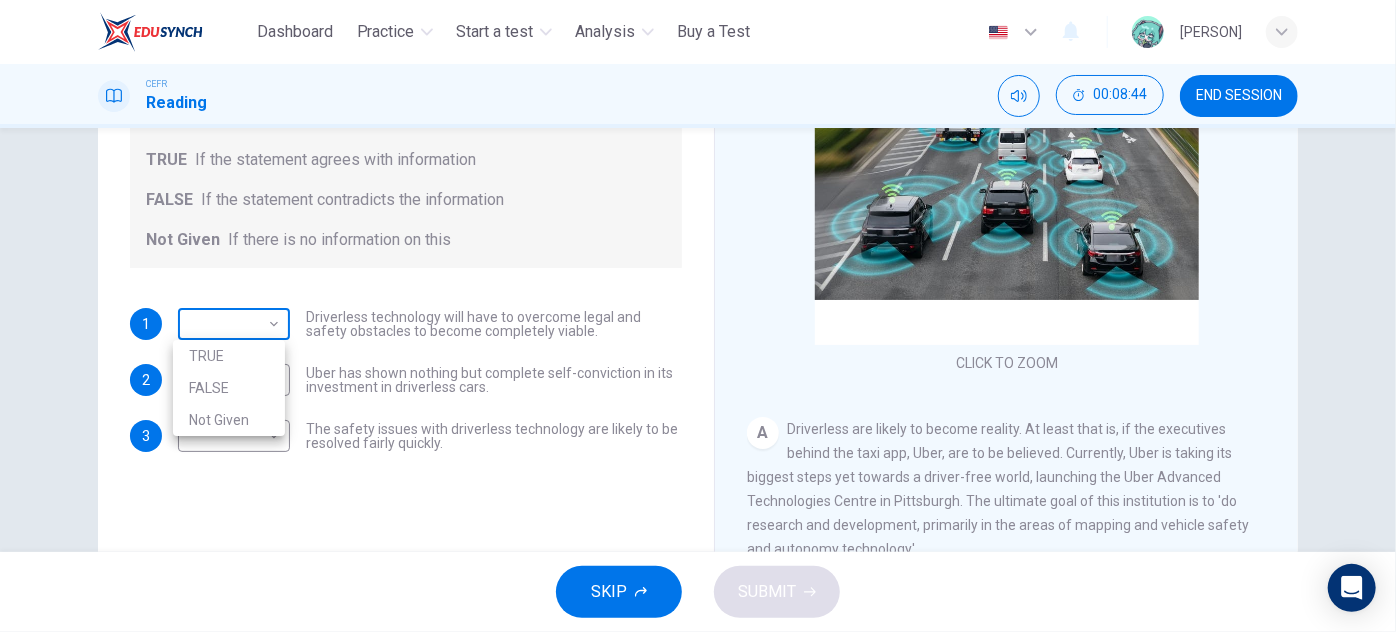 click on "This site uses cookies, as explained in our  Privacy Policy . If you agree to the use of cookies, please click the Accept button and continue to browse our site.   Privacy Policy Accept Dashboard Practice Start a test Analysis Buy a Test English ** ​ [PERSON] CEFR Reading 00:08:44 END SESSION Question 7 Do the following statements agree with the information given in the text? For questions following questions, write TRUE If the statement agrees with information FALSE If the statement contradicts the information Not Given If there is no information on this 1 ​ ​ Driverless technology will have to overcome legal and safety obstacles to become completely viable. 2 ​ ​ Uber has shown nothing but complete self-conviction in its investment in driverless cars. 3 ​ ​ The safety issues with driverless technology are likely to be resolved fairly quickly. Driverless cars CLICK TO ZOOM Click to Zoom A B C D E F G H SKIP SUBMIT ELTC - EduSynch CEFR Test for Teachers in Malaysia
Dashboard Practice" at bounding box center (698, 316) 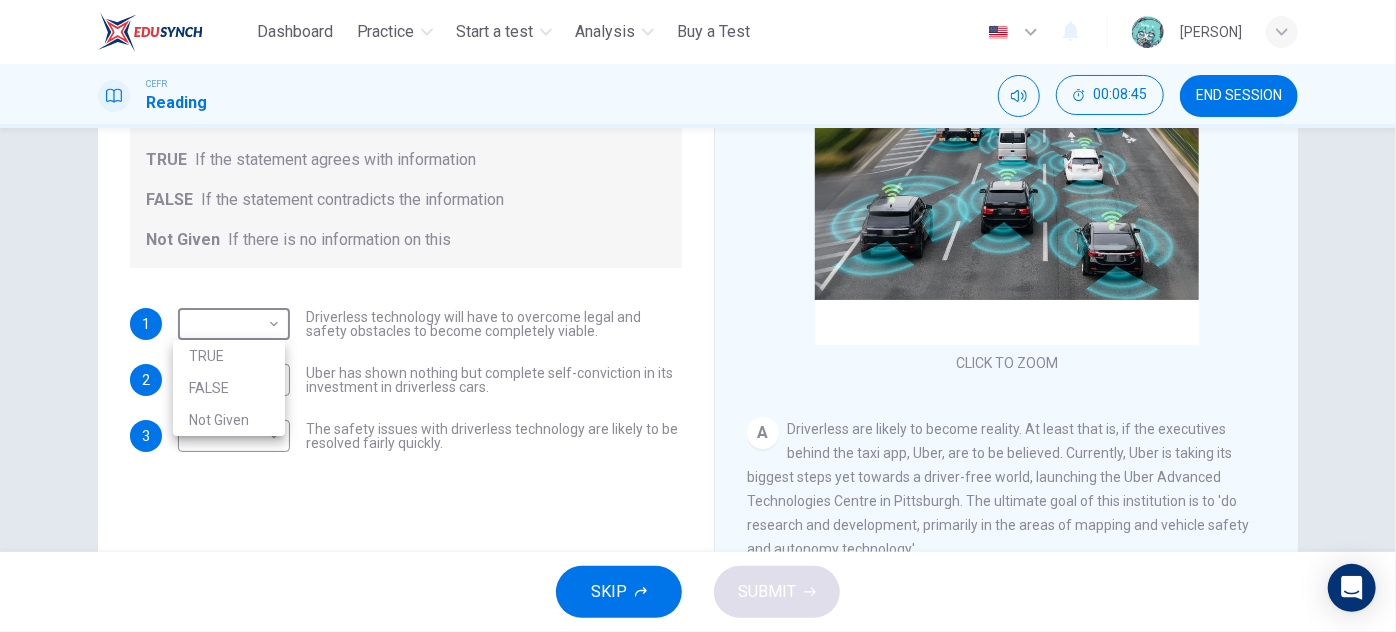 click on "TRUE" at bounding box center (229, 356) 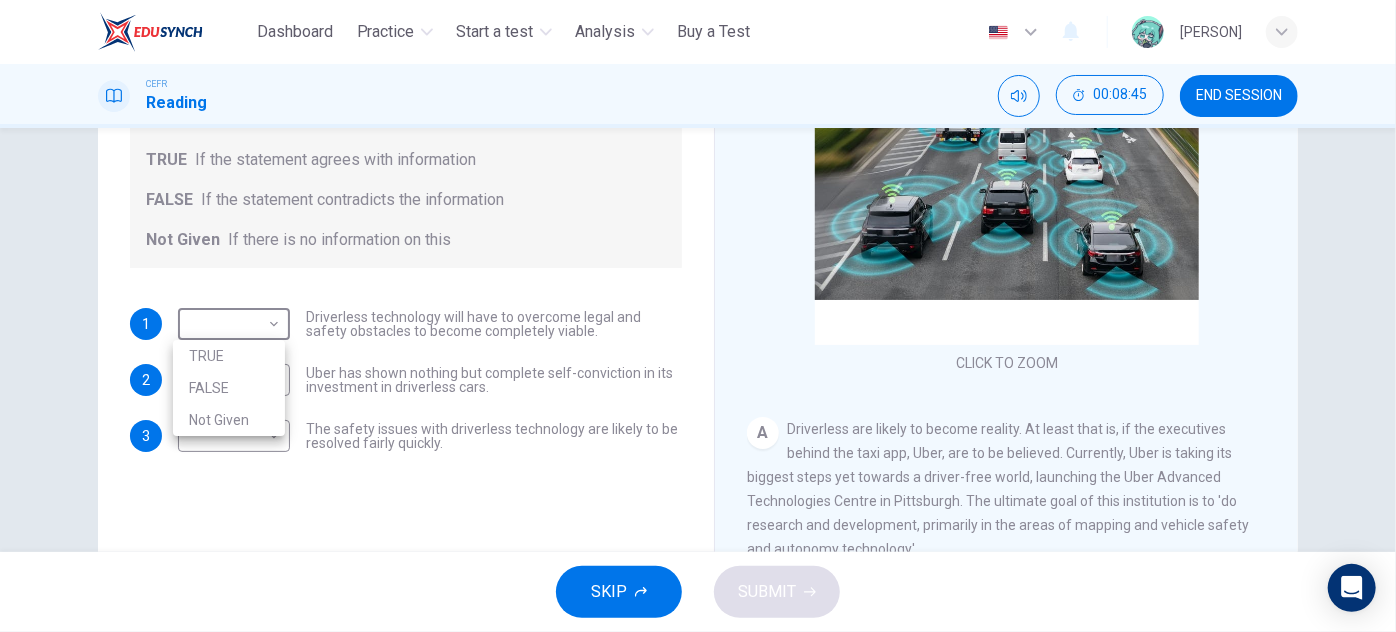 type on "****" 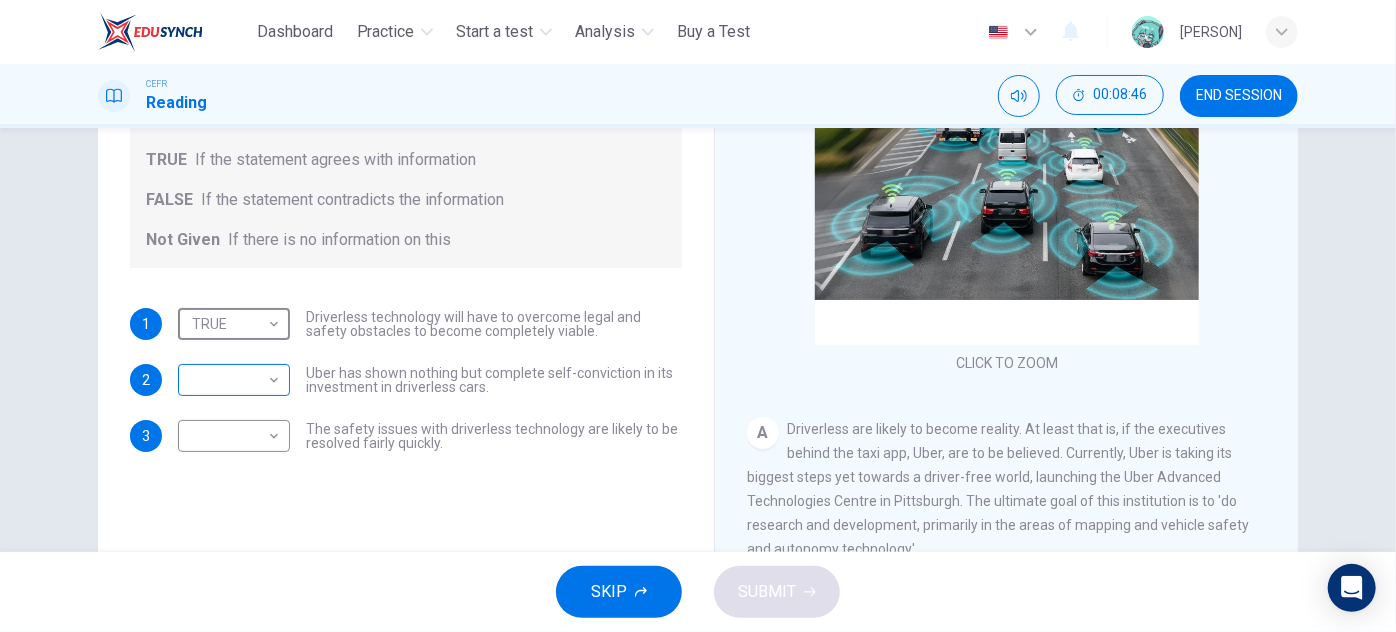click on "This site uses cookies, as explained in our  Privacy Policy . If you agree to the use of cookies, please click the Accept button and continue to browse our site.   Privacy Policy Accept Dashboard Practice Start a test Analysis Buy a Test English ** ​ [PERSON] CEFR Reading 00:08:46 END SESSION Question 7 Do the following statements agree with the information given in the text? For questions following questions, write TRUE If the statement agrees with information FALSE If the statement contradicts the information Not Given If there is no information on this 1 TRUE **** ​ Driverless technology will have to overcome legal and safety obstacles to become completely viable. 2 ​ ​ Uber has shown nothing but complete self-conviction in its investment in driverless cars. 3 ​ ​ The safety issues with driverless technology are likely to be resolved fairly quickly. Driverless cars CLICK TO ZOOM Click to Zoom A B C D E F G H SKIP SUBMIT ELTC - EduSynch CEFR Test for Teachers in Malaysia
Dashboard" at bounding box center [698, 316] 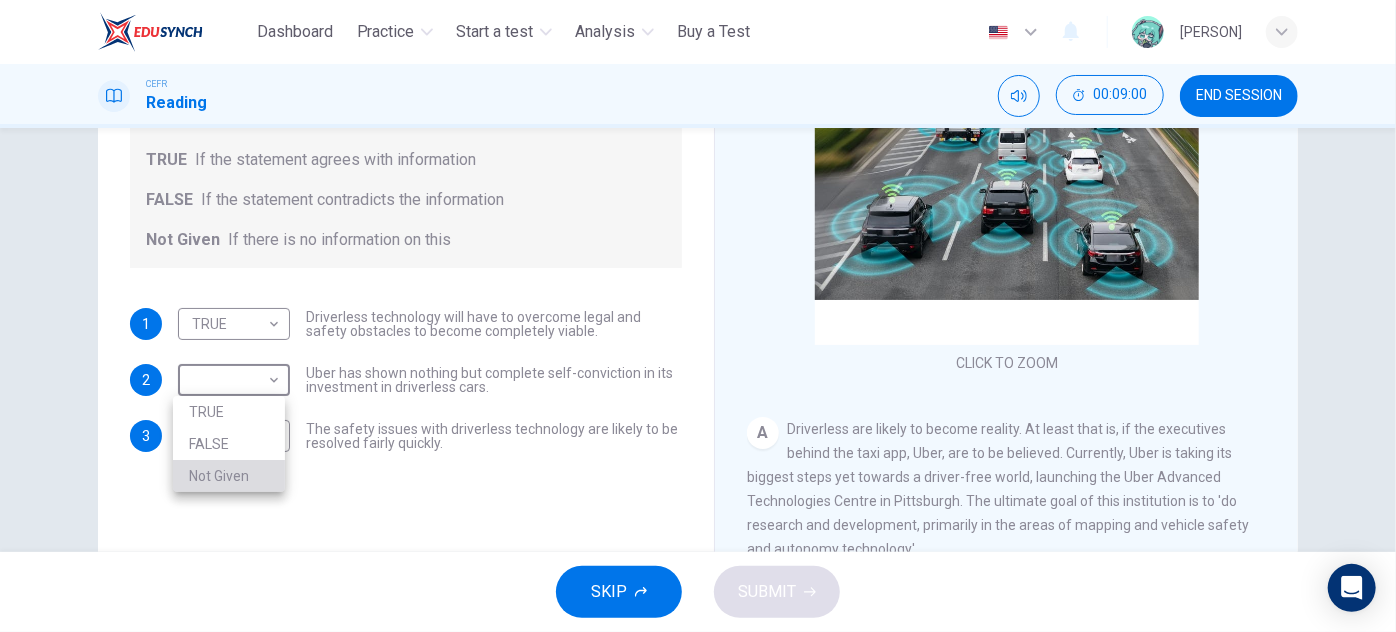 click on "Not Given" at bounding box center (229, 476) 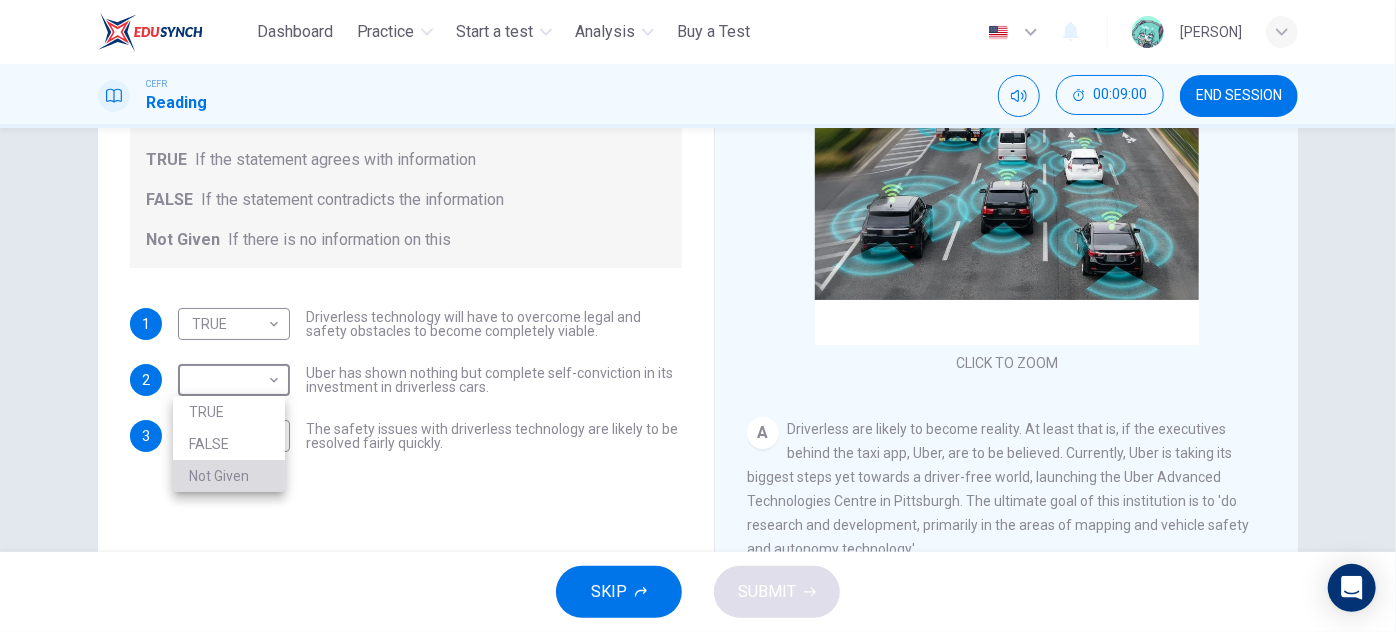 type on "*********" 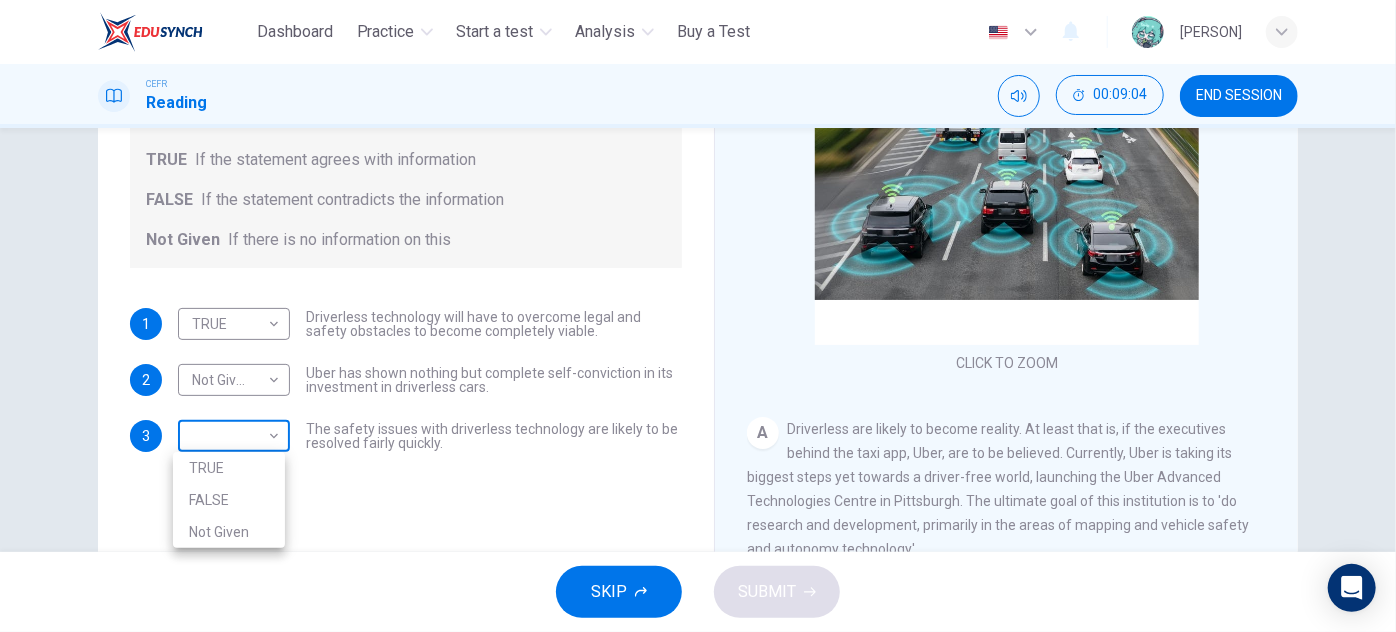 click on "This site uses cookies, as explained in our  Privacy Policy . If you agree to the use of cookies, please click the Accept button and continue to browse our site.   Privacy Policy Accept Dashboard Practice Start a test Analysis Buy a Test English ** ​ [PERSON] CEFR Reading 00:09:04 END SESSION Question 7 Do the following statements agree with the information given in the text? For questions following questions, write TRUE If the statement agrees with information FALSE If the statement contradicts the information Not Given If there is no information on this 1 TRUE **** ​ Driverless technology will have to overcome legal and safety obstacles to become completely viable. 2 Not Given ********* ​ Uber has shown nothing but complete self-conviction in its investment in driverless cars. 3 ​ ​ The safety issues with driverless technology are likely to be resolved fairly quickly. Driverless cars CLICK TO ZOOM Click to Zoom A B C D E F G H SKIP SUBMIT ELTC - EduSynch CEFR Test for Teachers in Malaysia" at bounding box center [698, 316] 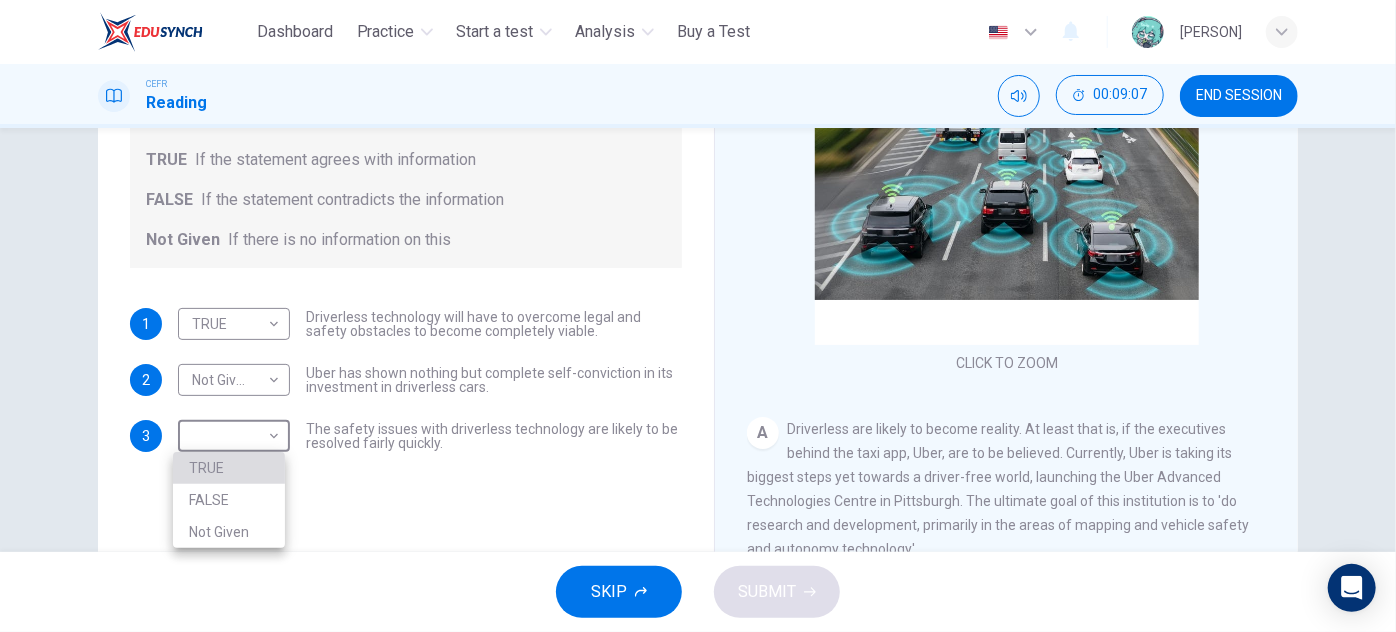 click on "TRUE" at bounding box center [229, 468] 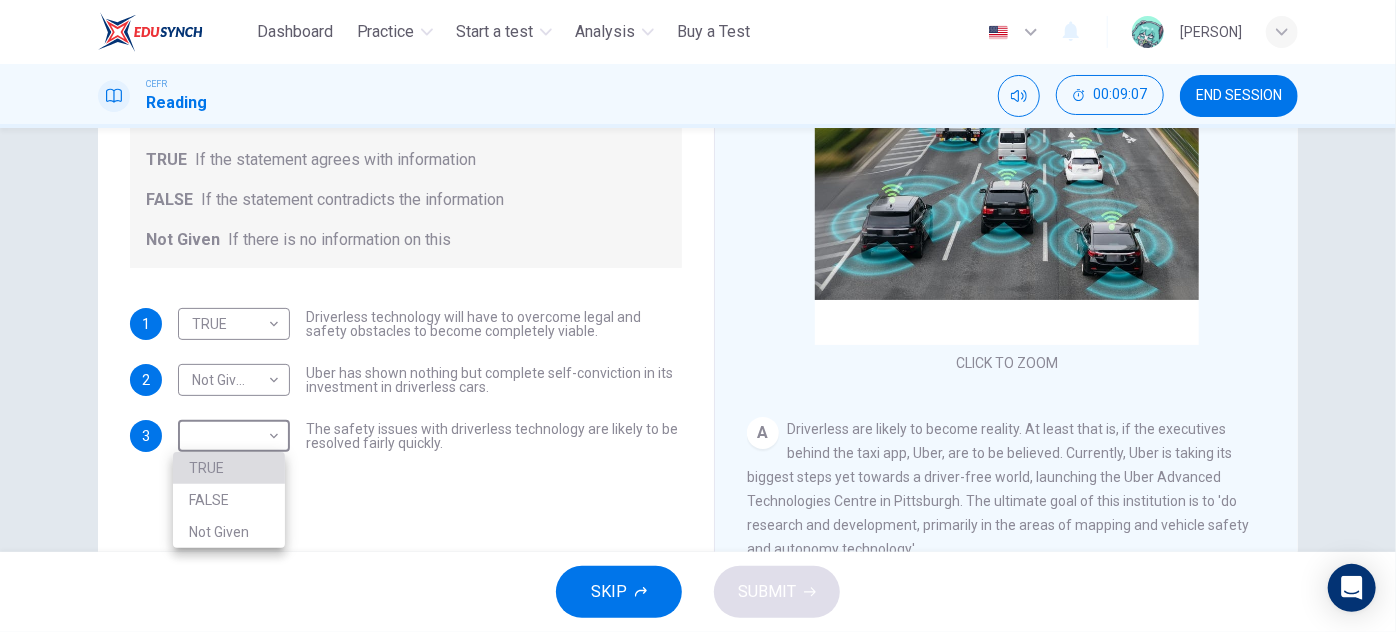 type on "****" 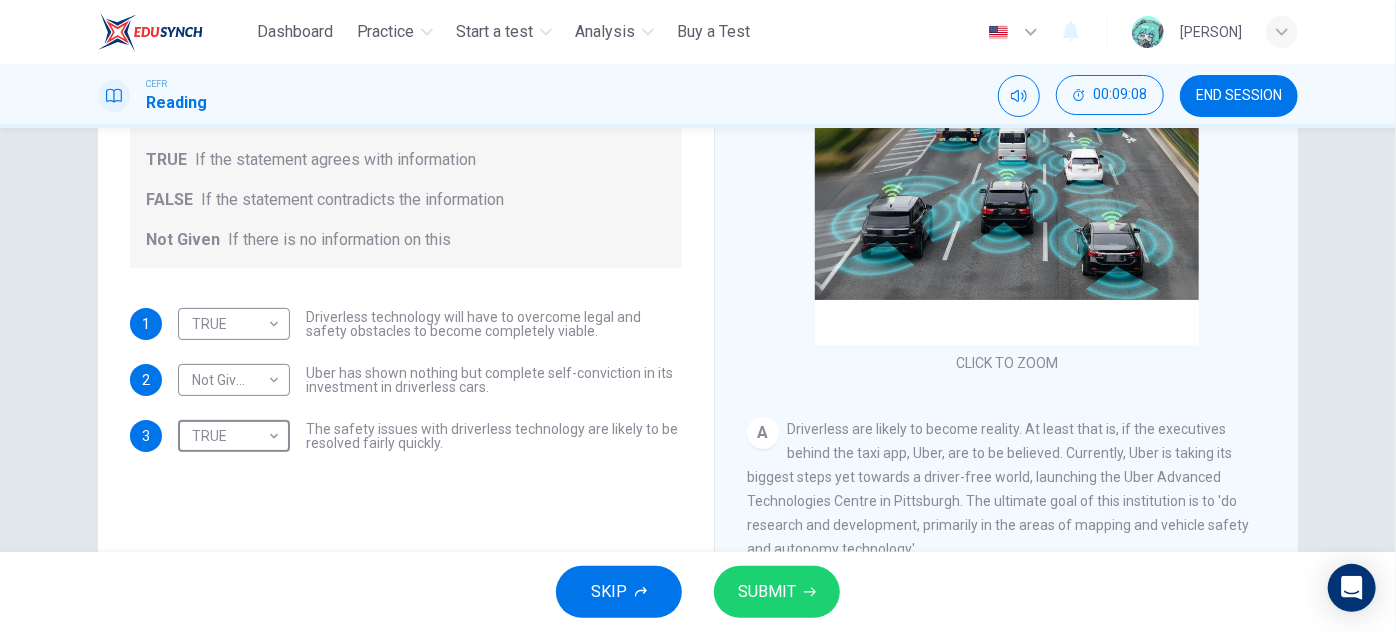 click on "SUBMIT" at bounding box center (767, 592) 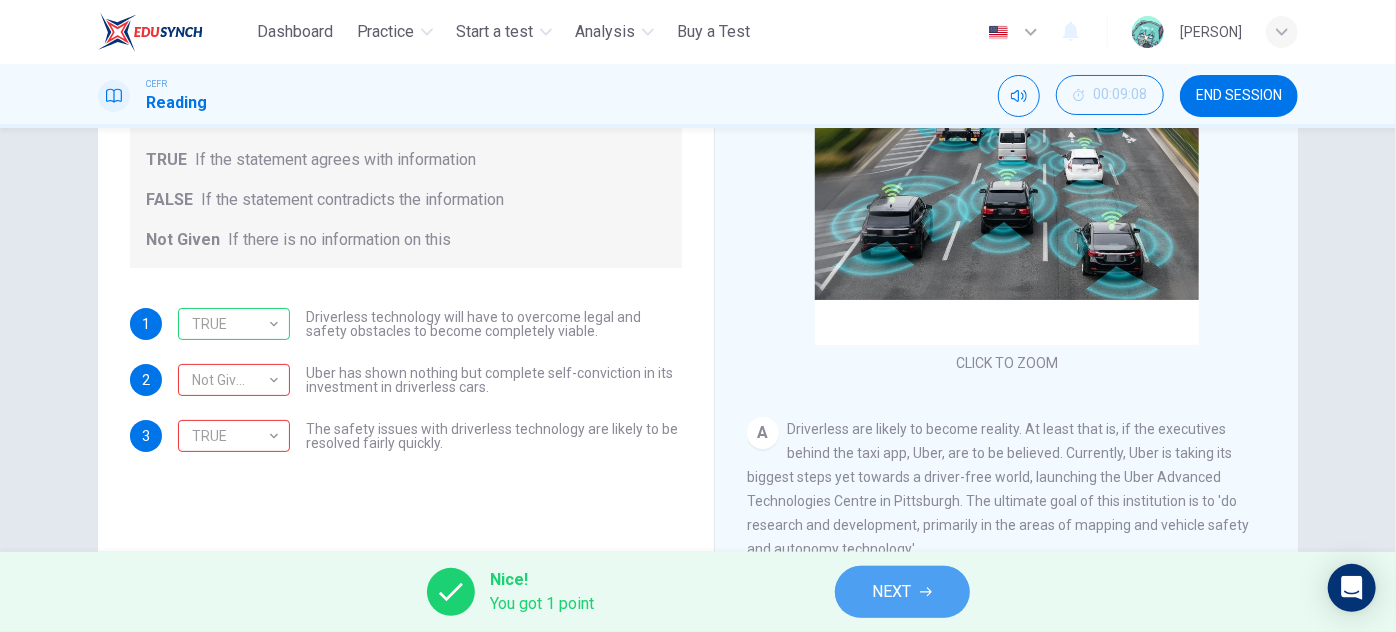 click on "NEXT" at bounding box center (902, 592) 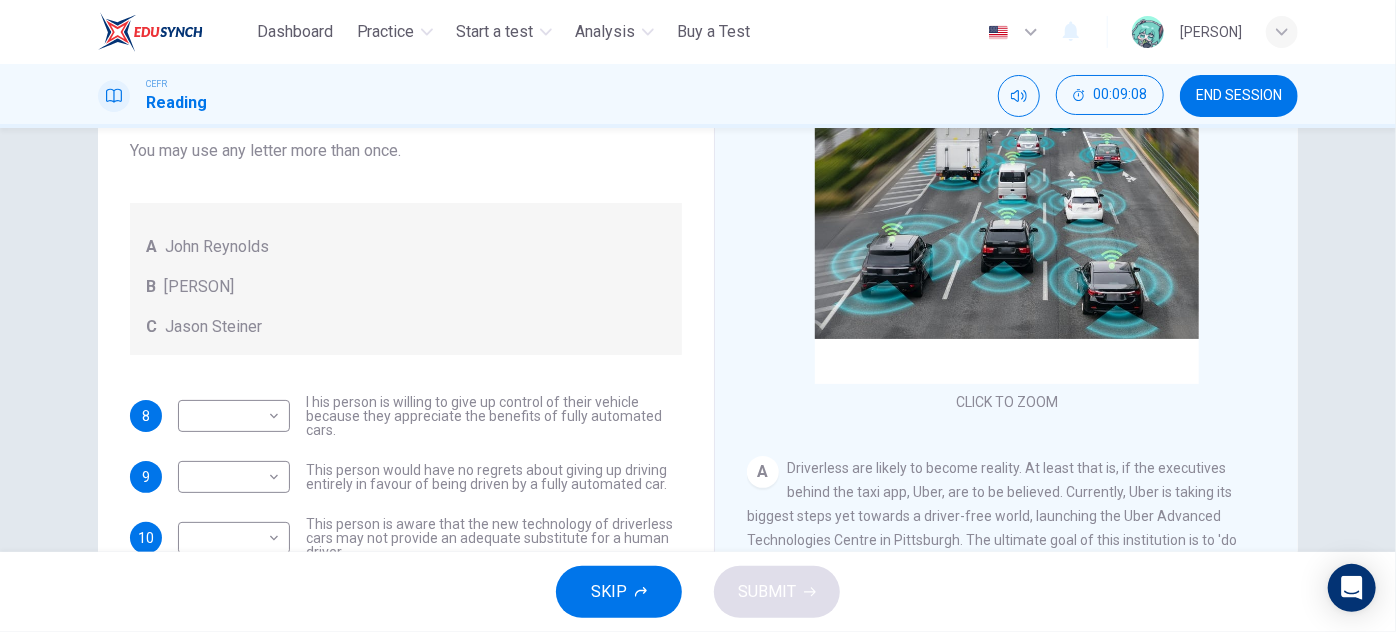 scroll, scrollTop: 217, scrollLeft: 0, axis: vertical 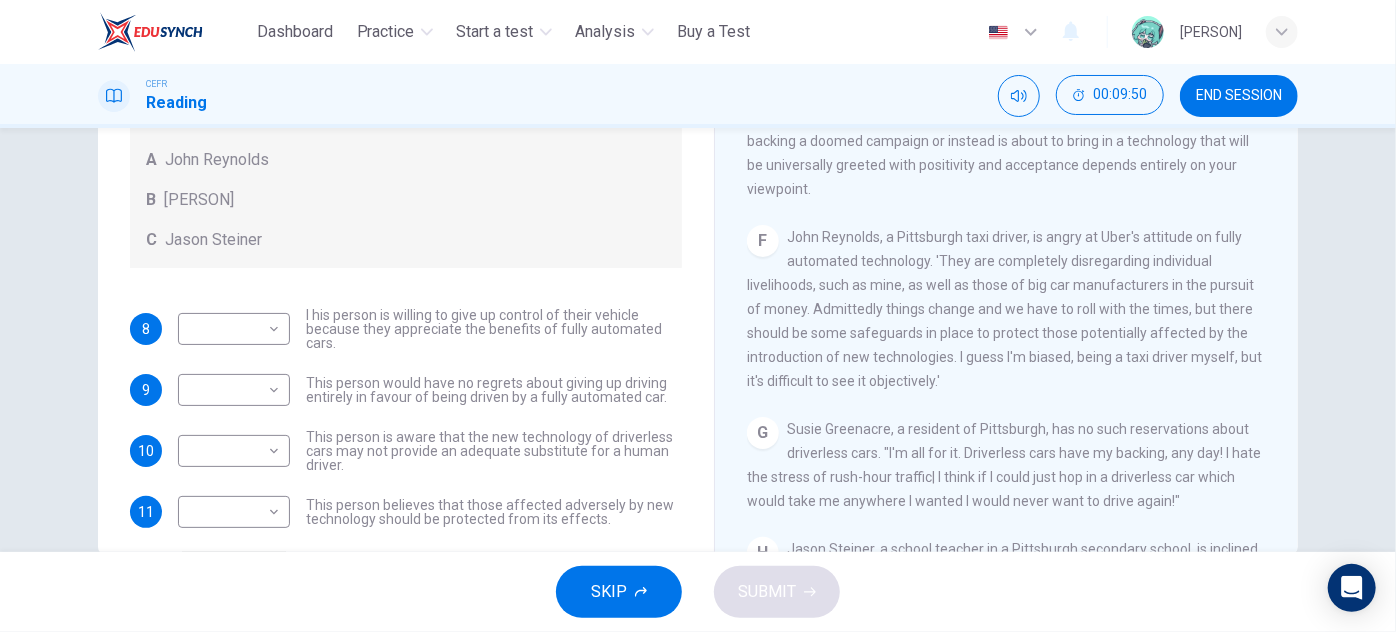 click on "F [PERSON], a Pittsburgh taxi driver, is angry at Uber's attitude on fully automated technology. 'They are completely disregarding individual livelihoods, such as mine, as well as those of big car manufacturers in the pursuit of money. Admittedly things change and we have to roll with the times, but there should be some safeguards in place to protect those potentially affected by the introduction of new technologies. I guess I'm biased, being a taxi driver myself, but it's difficult to see it objectively.'" at bounding box center (1007, 309) 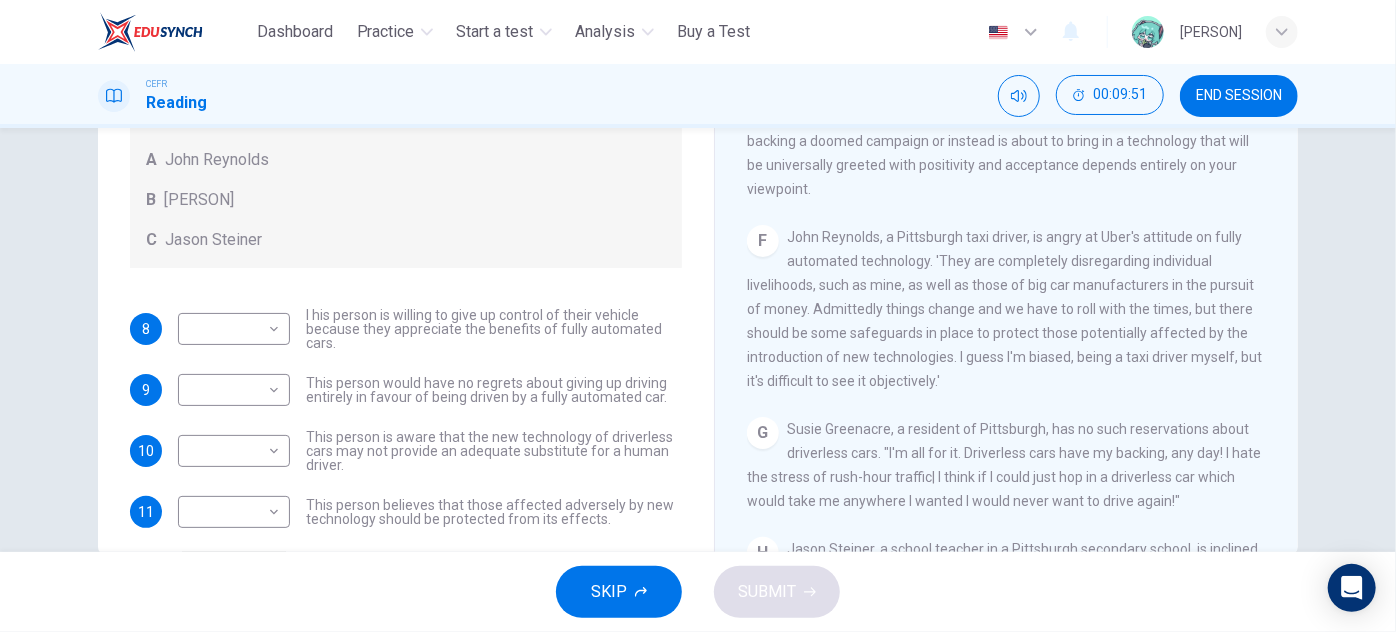 drag, startPoint x: 943, startPoint y: 298, endPoint x: 945, endPoint y: 333, distance: 35.057095 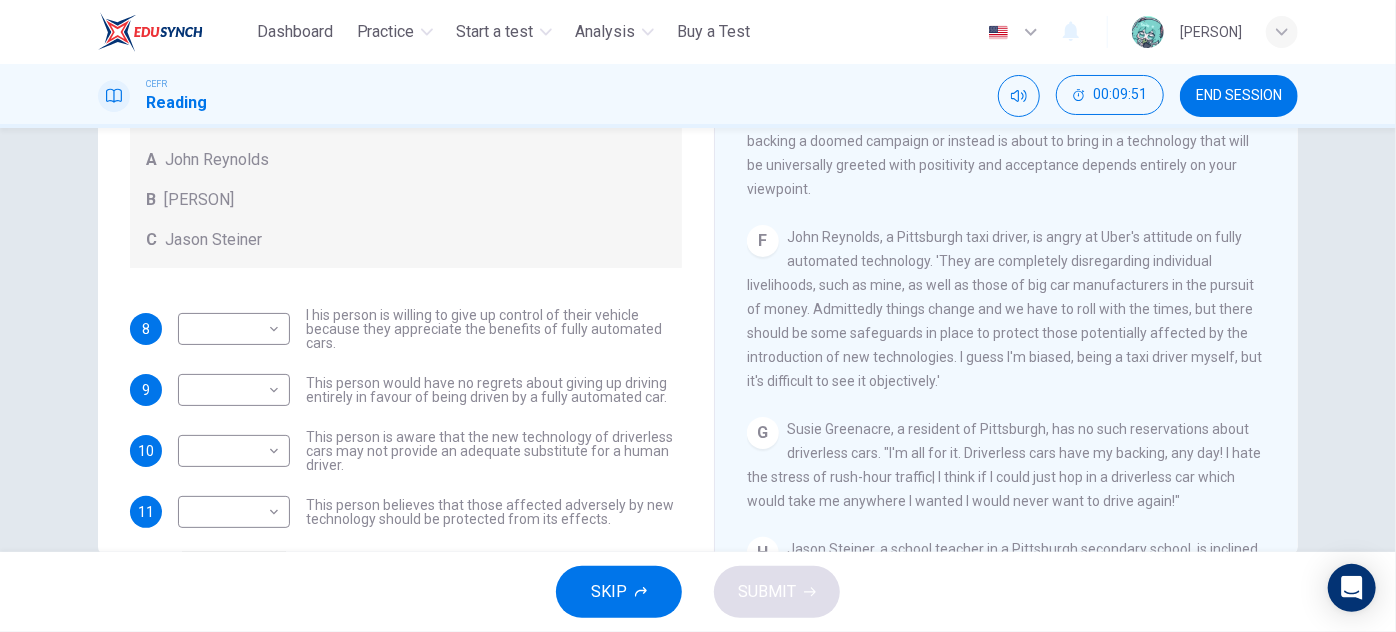 click on "John Reynolds, a Pittsburgh taxi driver, is angry at Uber's attitude on fully automated technology. 'They are completely disregarding individual livelihoods, such as mine, as well as those of big car manufacturers in the pursuit of money. Admittedly things change and we have to roll with the times, but there should be some safeguards in place to protect those potentially affected by the introduction of new technologies. I guess I'm biased, being a taxi driver myself, but it's difficult to see it objectively.'" at bounding box center (1004, 309) 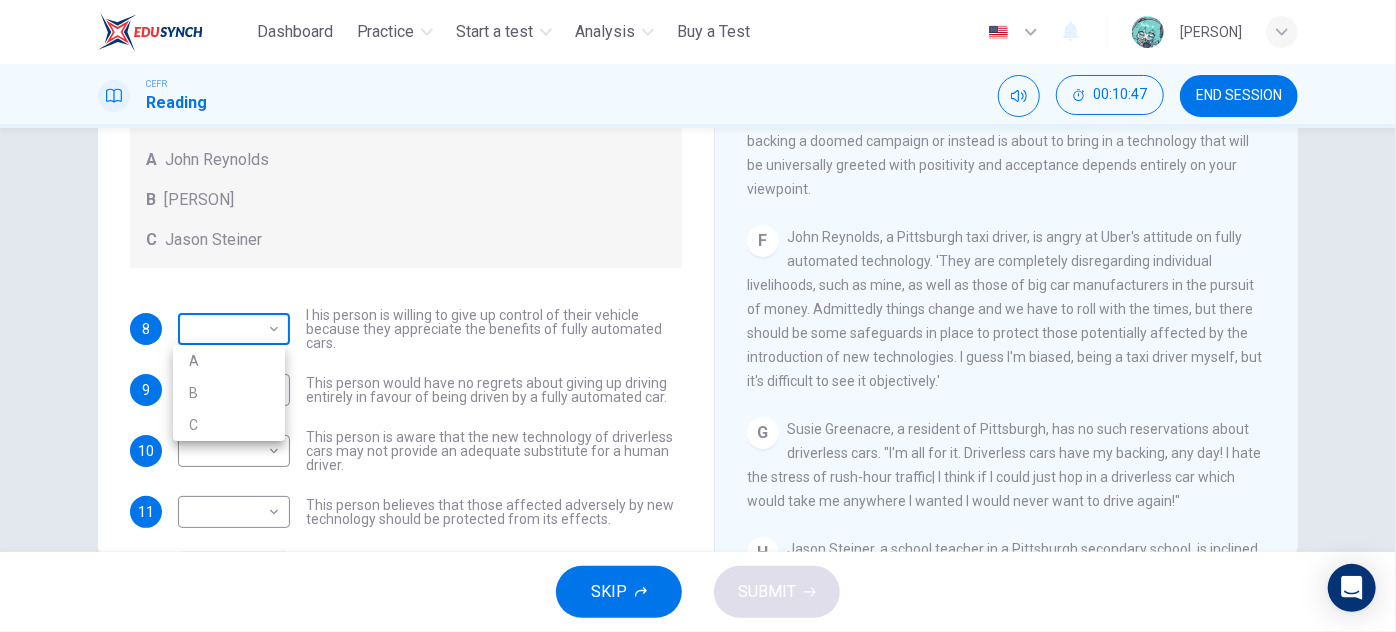 click on "This site uses cookies, as explained in our  Privacy Policy . If you agree to the use of cookies, please click the Accept button and continue to browse our site.   Privacy Policy Accept Dashboard Practice Start a test Analysis Buy a Test English ** ​ [PERSON] CEFR Reading 00:10:47 END SESSION Questions 8 - 12 Look at the following statements, and the list of people. Match each statement to the correct person, A-C. You may use any letter more than once.
A [PERSON] B [PERSON] C [PERSON] 8 ​ ​ I his person is willing to give up control of their vehicle because they appreciate the benefits of fully automated cars. 9 ​ ​ This person would have no regrets about giving up driving entirely in favour of being driven by a fully automated car. 10 ​ ​ This person is aware that the new technology of driverless cars may not provide an adequate substitute for a human driver. 11 ​ ​ 12 ​ ​ This person enjoys driving but only under favourable conditions. Driverless cars A B C D E F" at bounding box center (698, 316) 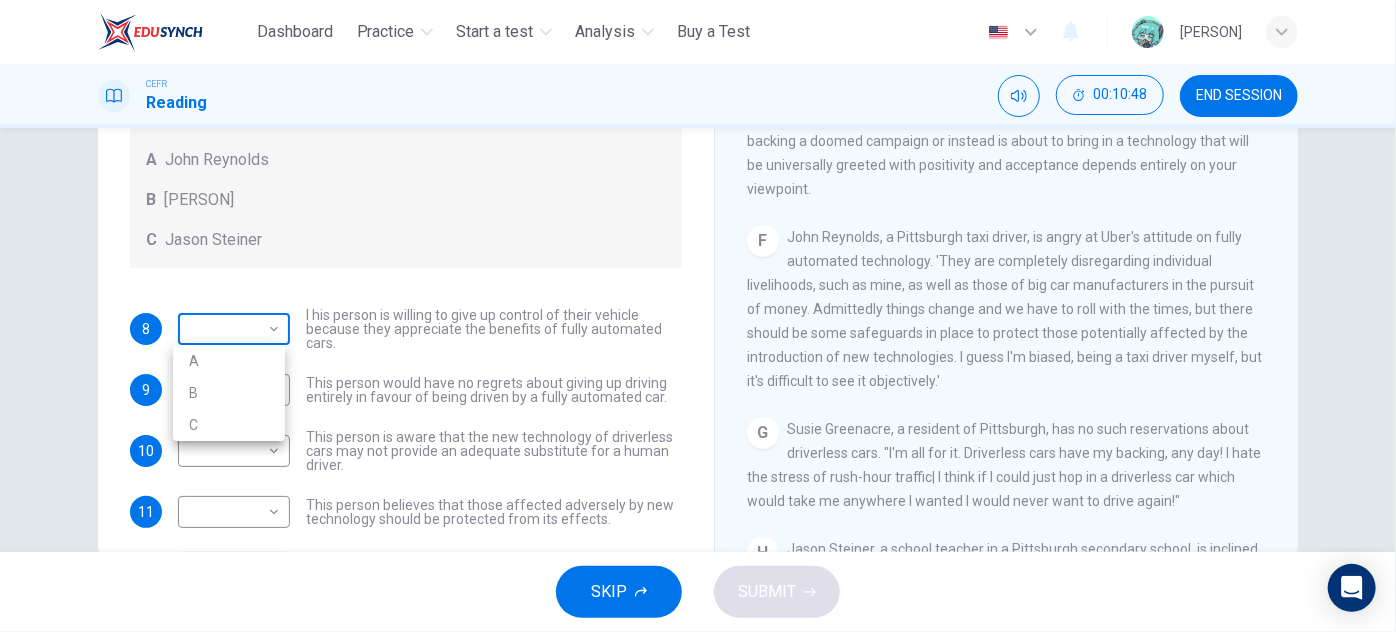 click at bounding box center (698, 316) 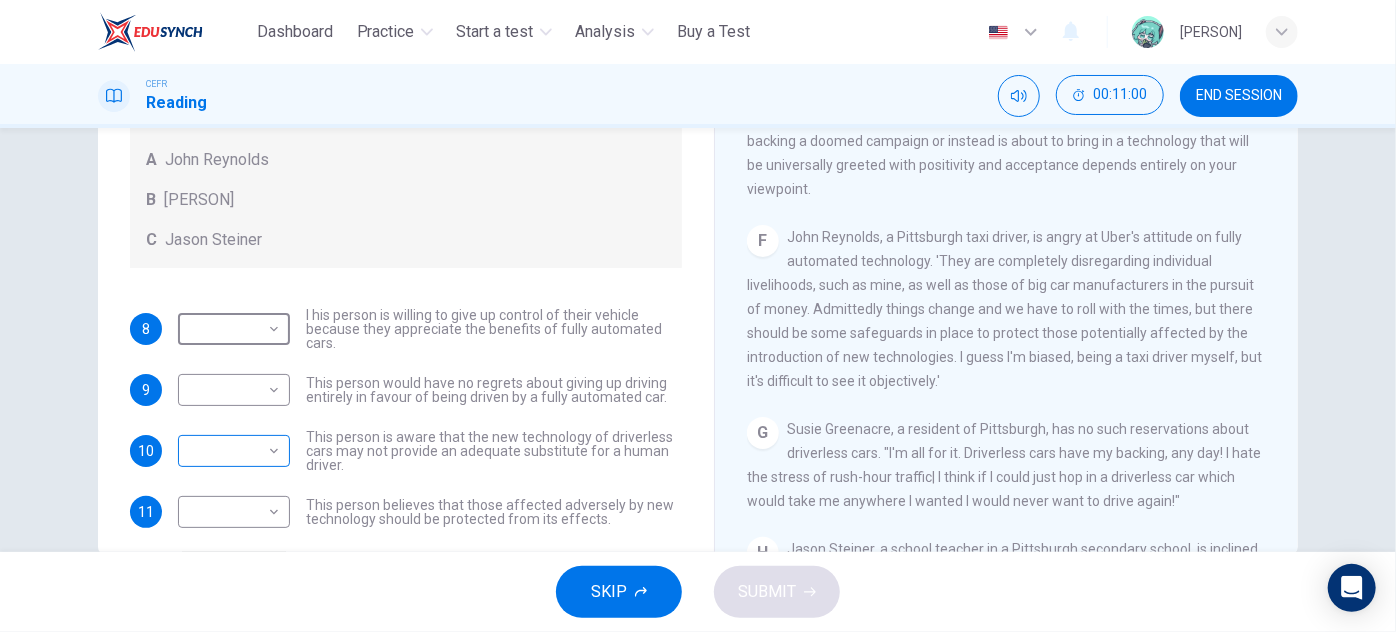 click on "This site uses cookies, as explained in our  Privacy Policy . If you agree to the use of cookies, please click the Accept button and continue to browse our site.   Privacy Policy Accept Dashboard Practice Start a test Analysis Buy a Test English ** ​ [PERSON] CEFR Reading 00:11:00 END SESSION Questions 8 - 12 Look at the following statements, and the list of people. Match each statement to the correct person, A-C. You may use any letter more than once.
A [PERSON] B [PERSON] C [PERSON] 8 ​ ​ I his person is willing to give up control of their vehicle because they appreciate the benefits of fully automated cars. 9 ​ ​ This person would have no regrets about giving up driving entirely in favour of being driven by a fully automated car. 10 ​ ​ This person is aware that the new technology of driverless cars may not provide an adequate substitute for a human driver. 11 ​ ​ 12 ​ ​ This person enjoys driving but only under favourable conditions. Driverless cars A B C D E F" at bounding box center [698, 316] 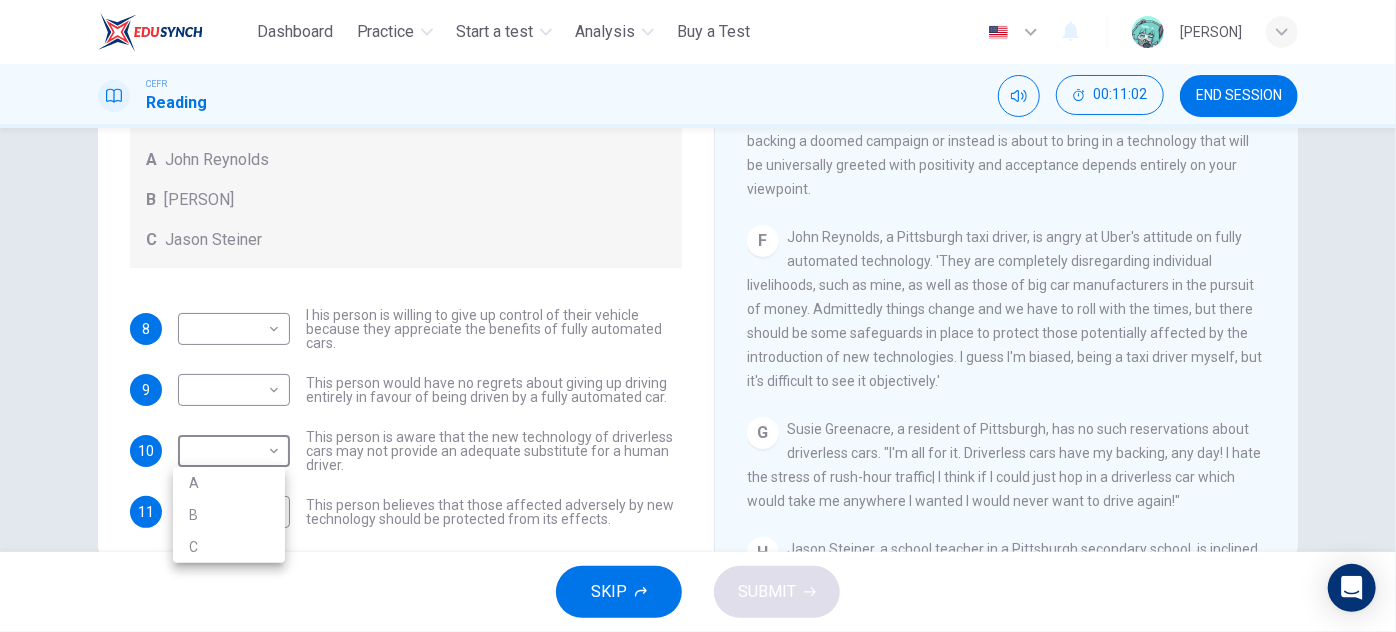 click on "A" at bounding box center [229, 483] 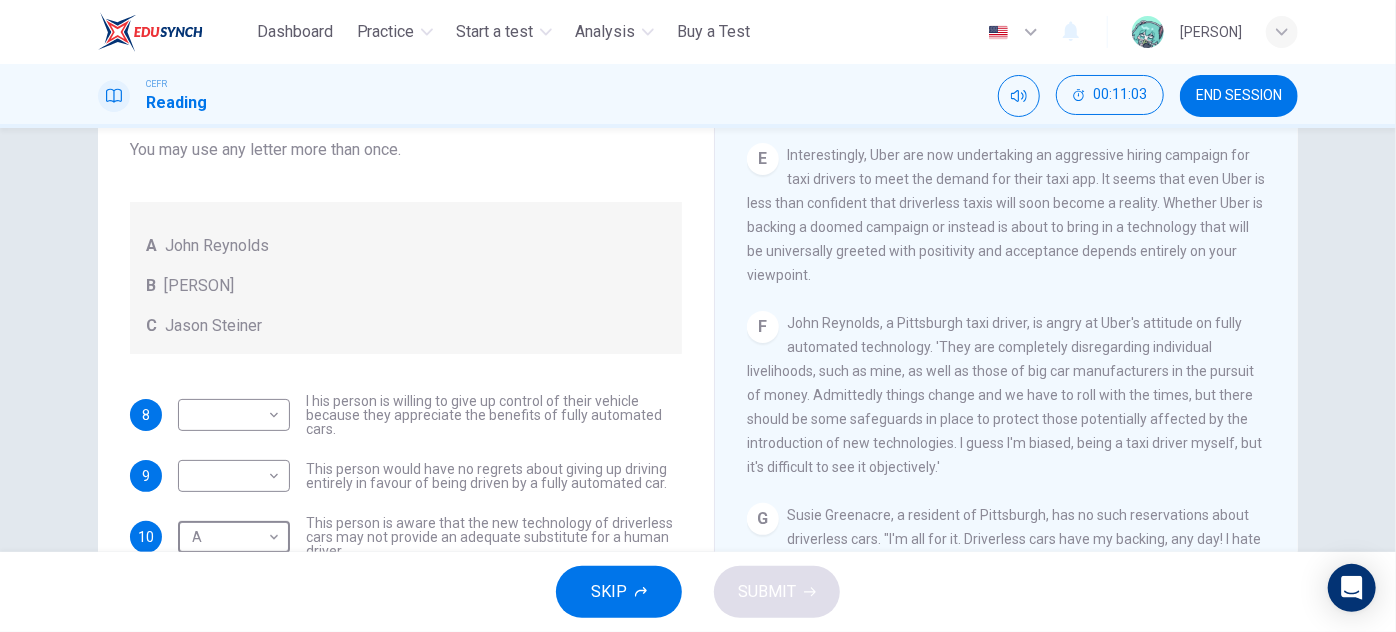 scroll, scrollTop: 217, scrollLeft: 0, axis: vertical 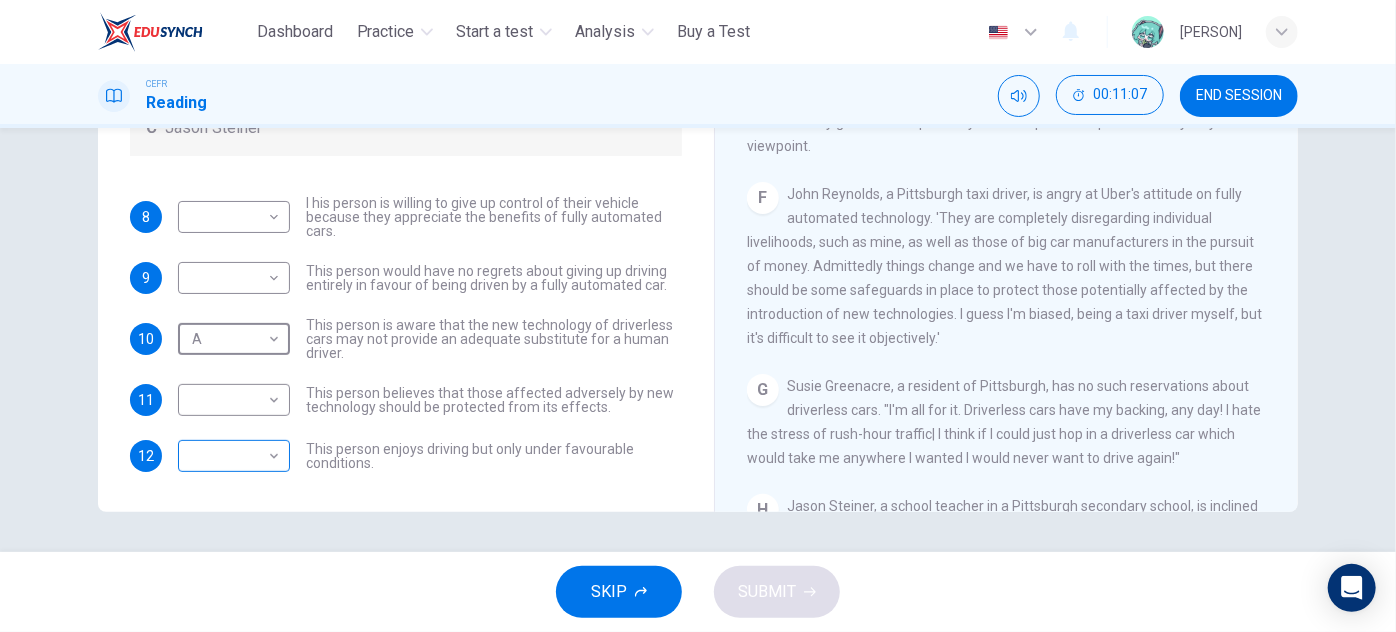 click on "This site uses cookies, as explained in our  Privacy Policy . If you agree to the use of cookies, please click the Accept button and continue to browse our site.   Privacy Policy Accept Dashboard Practice Start a test Analysis Buy a Test English ** ​ [PERSON] CEFR Reading 00:11:07 END SESSION Questions 8 - 12 Look at the following statements, and the list of people. Match each statement to the correct person, A-C. You may use any letter more than once.
A [PERSON] B [PERSON] C [PERSON] 8 ​ ​ I his person is willing to give up control of their vehicle because they appreciate the benefits of fully automated cars. 9 ​ ​ This person would have no regrets about giving up driving entirely in favour of being driven by a fully automated car. 10 A * ​ This person is aware that the new technology of driverless cars may not provide an adequate substitute for a human driver. 11 ​ ​ 12 ​ ​ This person enjoys driving but only under favourable conditions. Driverless cars A B C D E F" at bounding box center (698, 316) 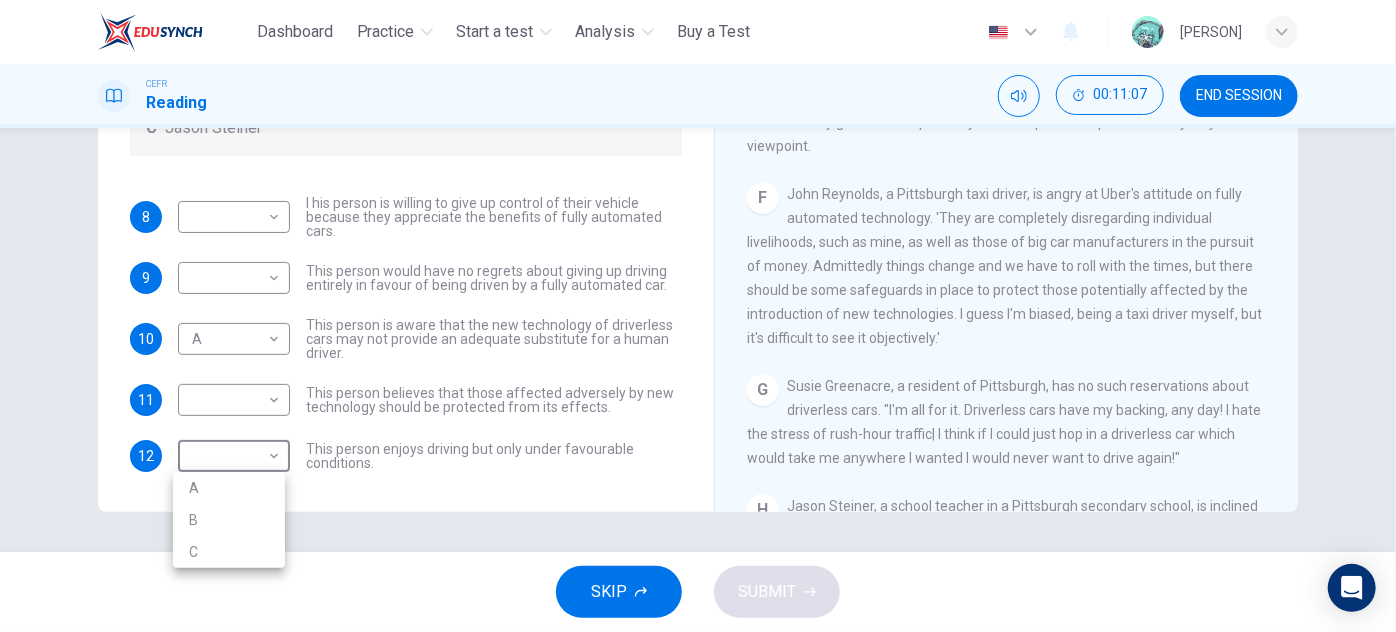 click at bounding box center [698, 316] 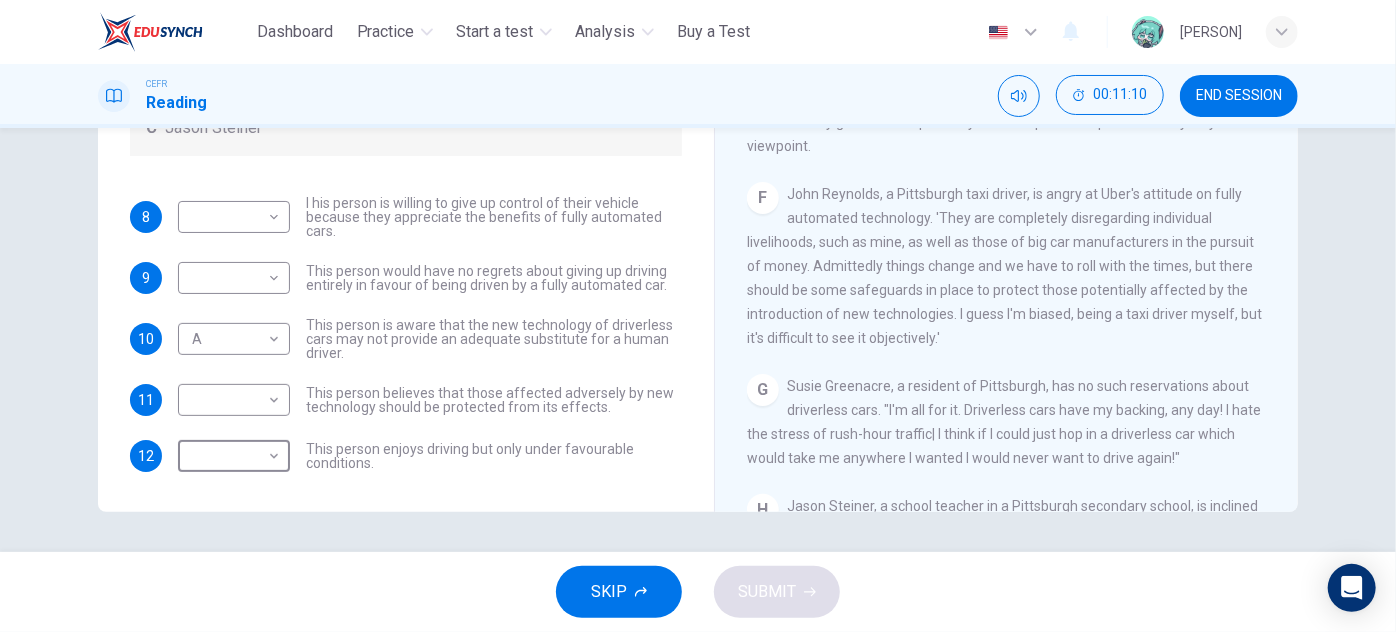 scroll, scrollTop: 1363, scrollLeft: 0, axis: vertical 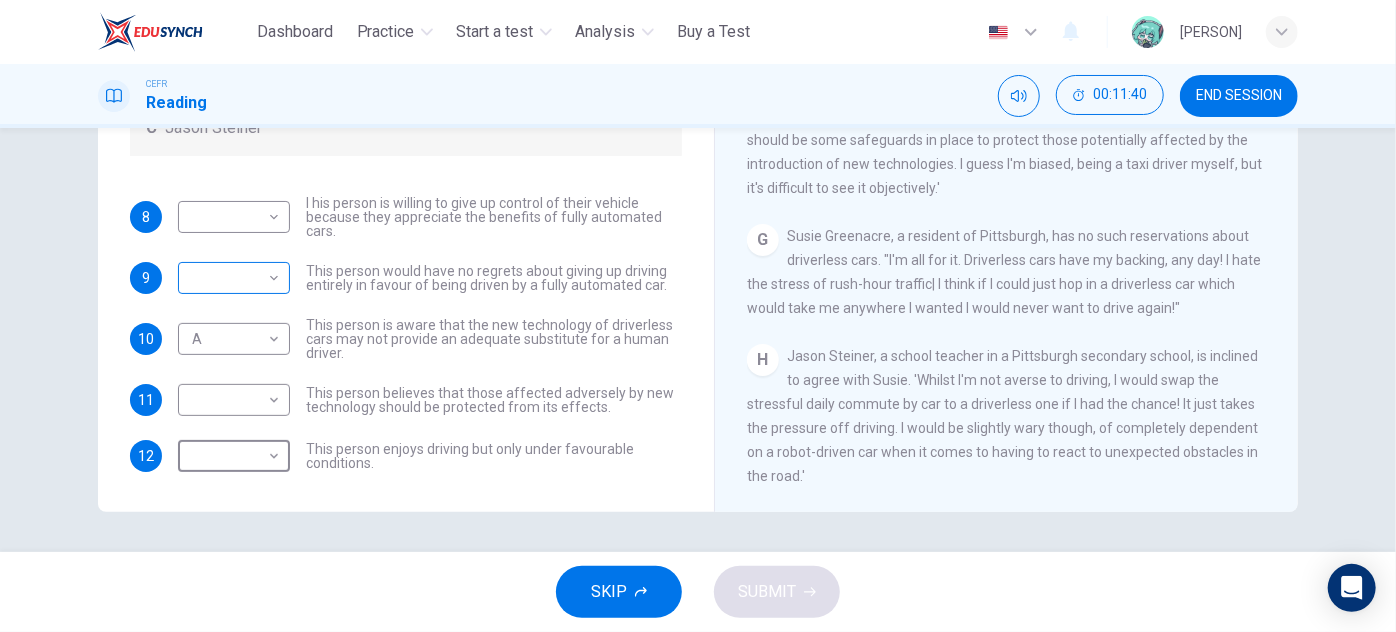 click on "This site uses cookies, as explained in our  Privacy Policy . If you agree to the use of cookies, please click the Accept button and continue to browse our site.   Privacy Policy Accept Dashboard Practice Start a test Analysis Buy a Test English ** ​ [PERSON] CEFR Reading 00:11:40 END SESSION Questions 8 - 12 Look at the following statements, and the list of people. Match each statement to the correct person, A-C. You may use any letter more than once.
A [PERSON] B [PERSON] C [PERSON] 8 ​ ​ I his person is willing to give up control of their vehicle because they appreciate the benefits of fully automated cars. 9 ​ ​ This person would have no regrets about giving up driving entirely in favour of being driven by a fully automated car. 10 A * ​ This person is aware that the new technology of driverless cars may not provide an adequate substitute for a human driver. 11 ​ ​ 12 ​ ​ This person enjoys driving but only under favourable conditions. Driverless cars A B C D E F" at bounding box center (698, 316) 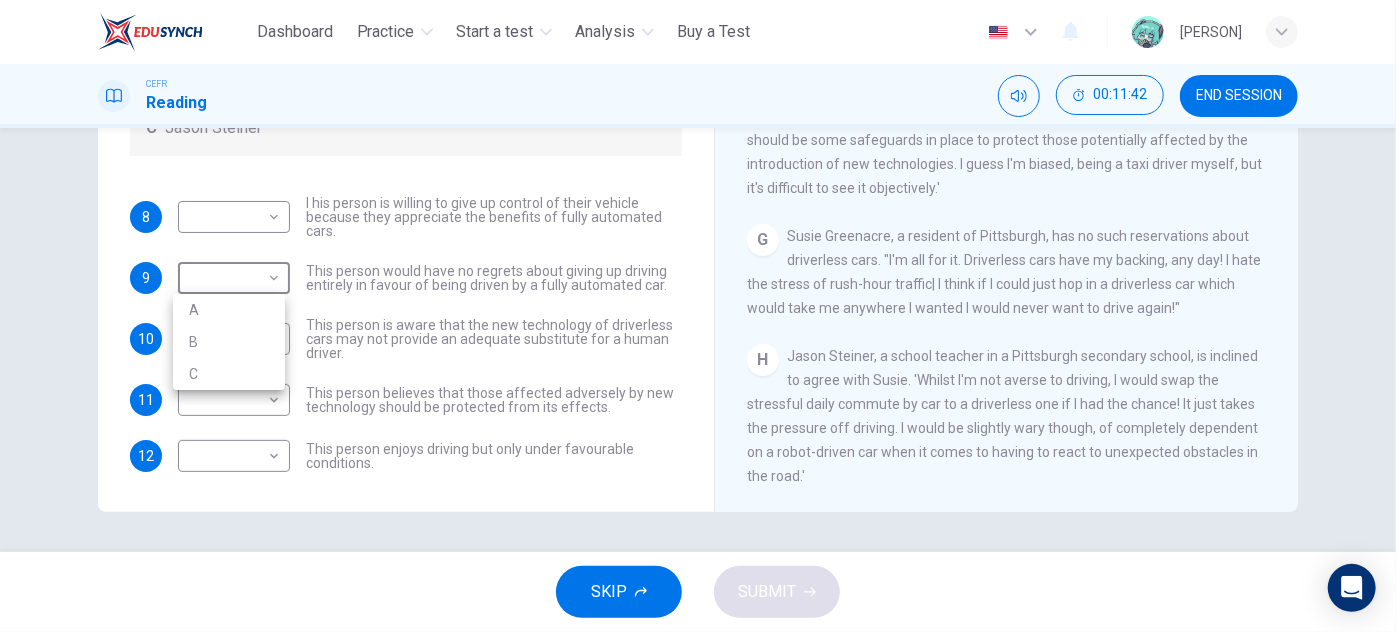 click on "B" at bounding box center [229, 342] 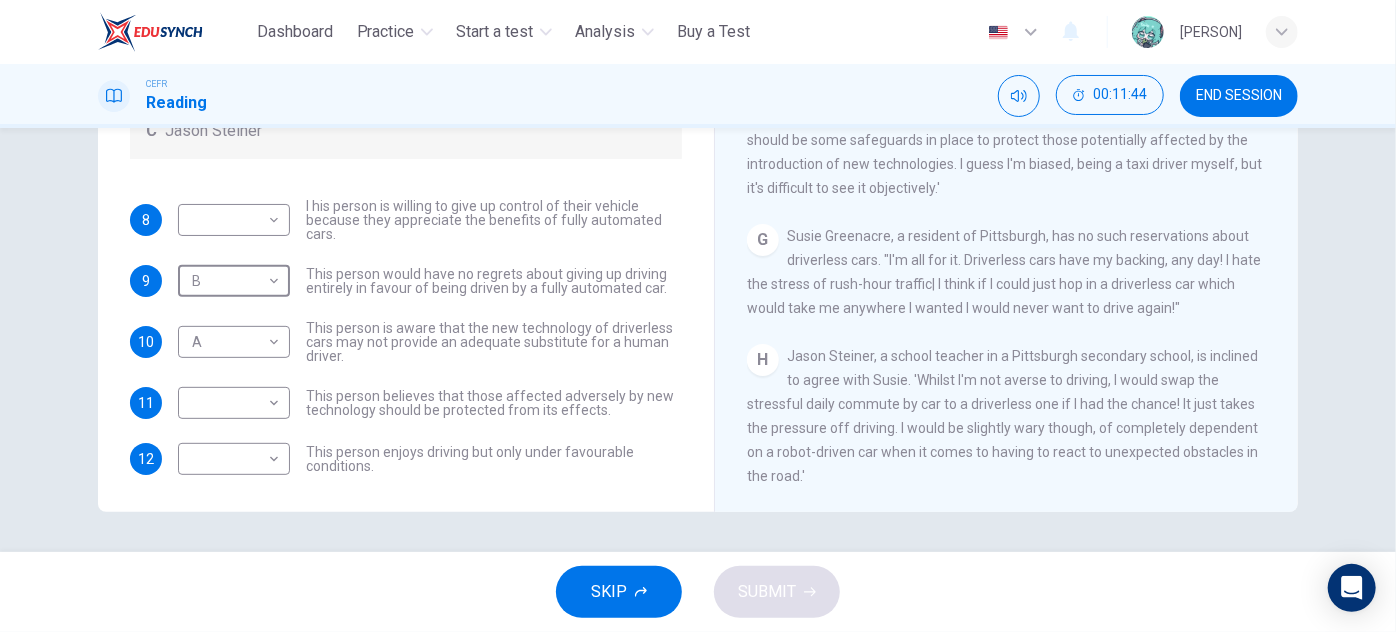 scroll, scrollTop: 69, scrollLeft: 0, axis: vertical 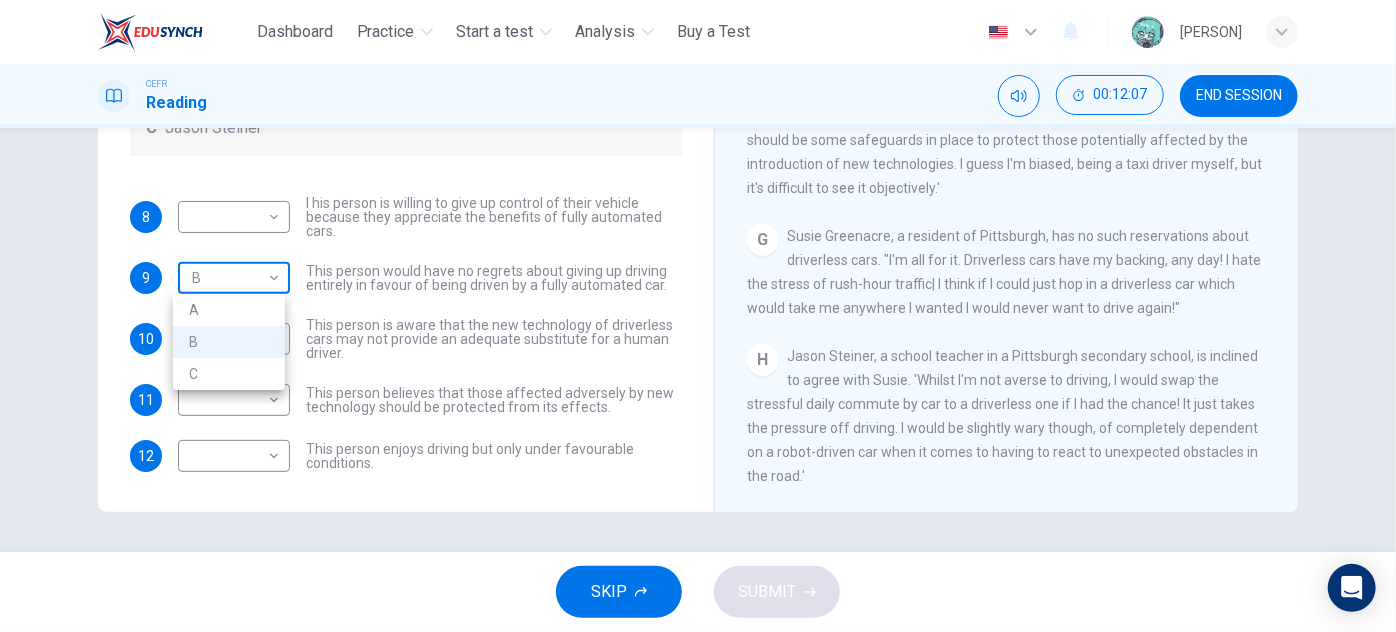 click on "This site uses cookies, as explained in our  Privacy Policy . If you agree to the use of cookies, please click the Accept button and continue to browse our site.   Privacy Policy Accept Dashboard Practice Start a test Analysis Buy a Test English ** ​ [PERSON] CEFR Reading 00:12:07 END SESSION Questions 8 - 12 Look at the following statements, and the list of people. Match each statement to the correct person, A-C. You may use any letter more than once.
A [PERSON] B [PERSON] C [PERSON] 8 ​ ​ I his person is willing to give up control of their vehicle because they appreciate the benefits of fully automated cars. 9 B * ​ This person would have no regrets about giving up driving entirely in favour of being driven by a fully automated car. 10 A * ​ This person is aware that the new technology of driverless cars may not provide an adequate substitute for a human driver. 11 ​ ​ 12 ​ ​ This person enjoys driving but only under favourable conditions. Driverless cars A B C D E F" at bounding box center (698, 316) 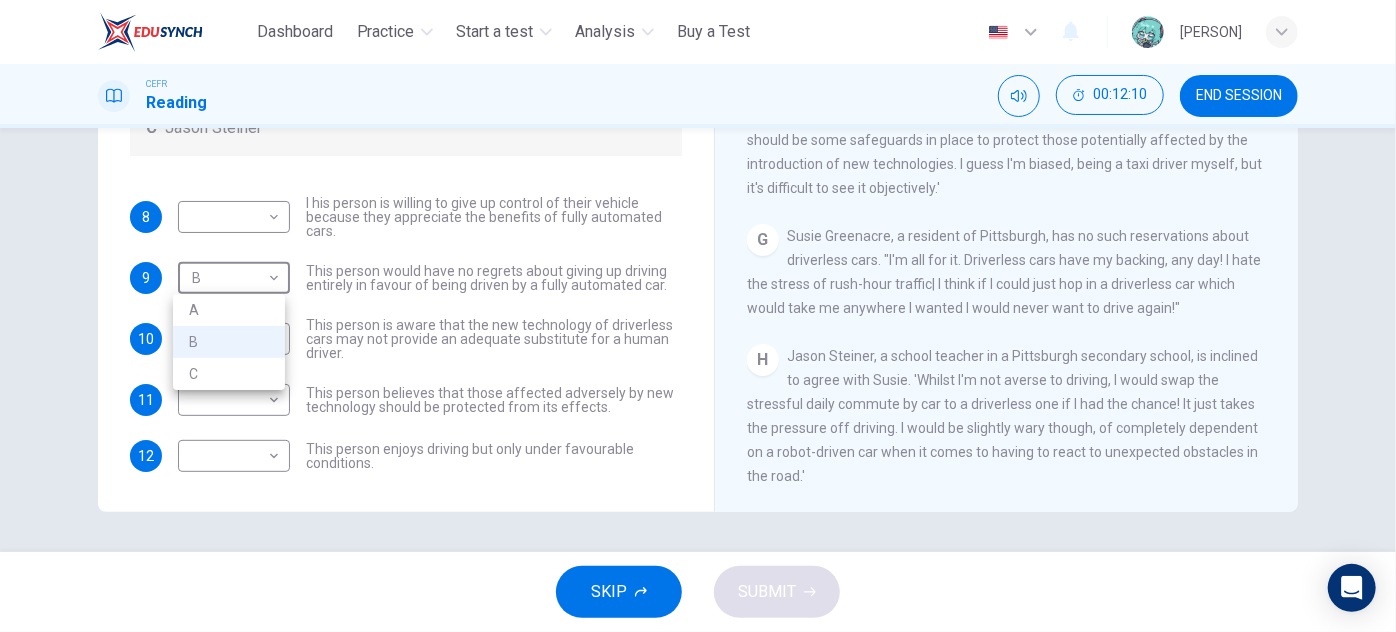 click on "C" at bounding box center (229, 374) 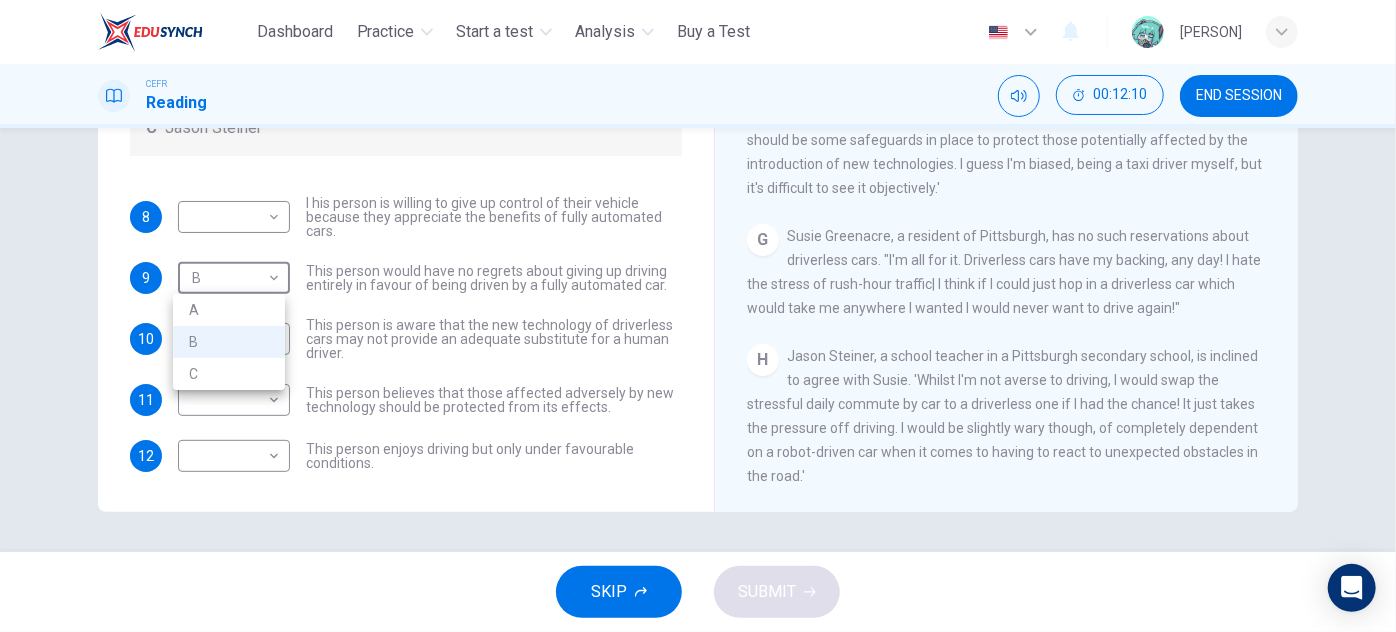 type on "*" 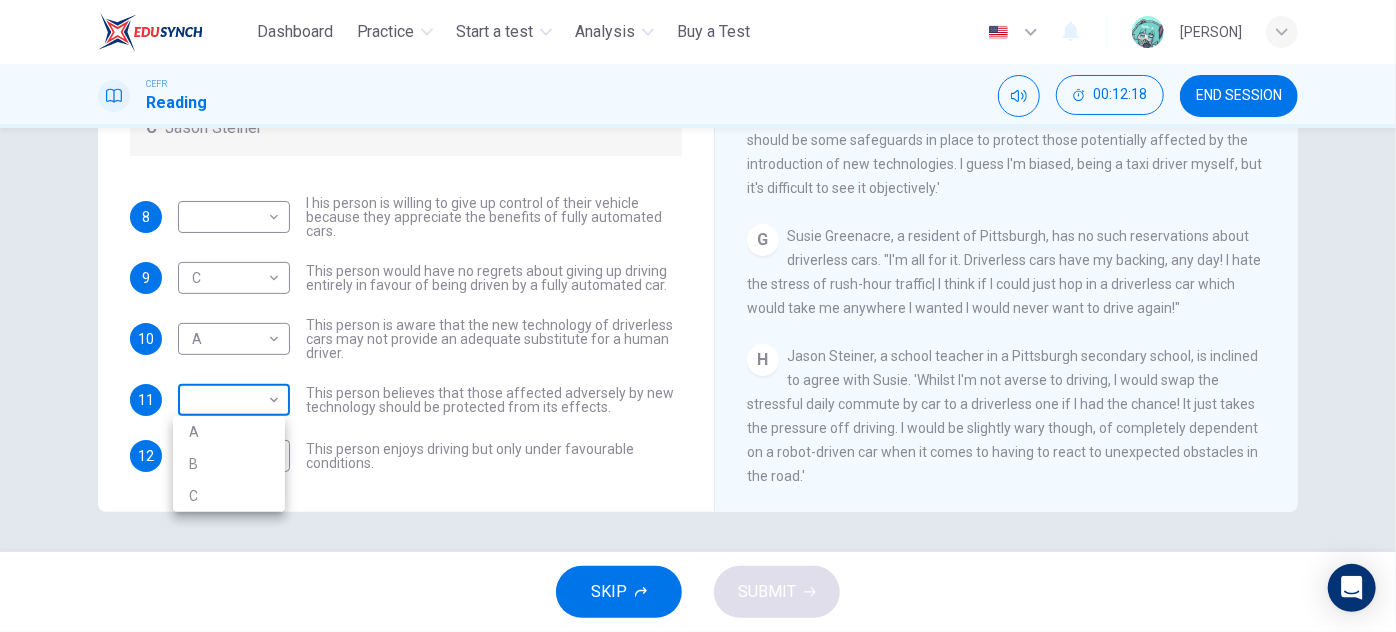 click on "This site uses cookies, as explained in our  Privacy Policy . If you agree to the use of cookies, please click the Accept button and continue to browse our site.   Privacy Policy Accept Dashboard Practice Start a test Analysis Buy a Test English ** ​ [PERSON] CEFR Reading 00:12:18 END SESSION Questions 8 - 12 Look at the following statements, and the list of people. Match each statement to the correct person, A-C. You may use any letter more than once.
A [PERSON] B [PERSON] C [PERSON] 8 ​ ​ I his person is willing to give up control of their vehicle because they appreciate the benefits of fully automated cars. 9 C * ​ This person would have no regrets about giving up driving entirely in favour of being driven by a fully automated car. 10 A * ​ This person is aware that the new technology of driverless cars may not provide an adequate substitute for a human driver. 11 ​ ​ 12 ​ ​ This person enjoys driving but only under favourable conditions. Driverless cars A B C D E F" at bounding box center [698, 316] 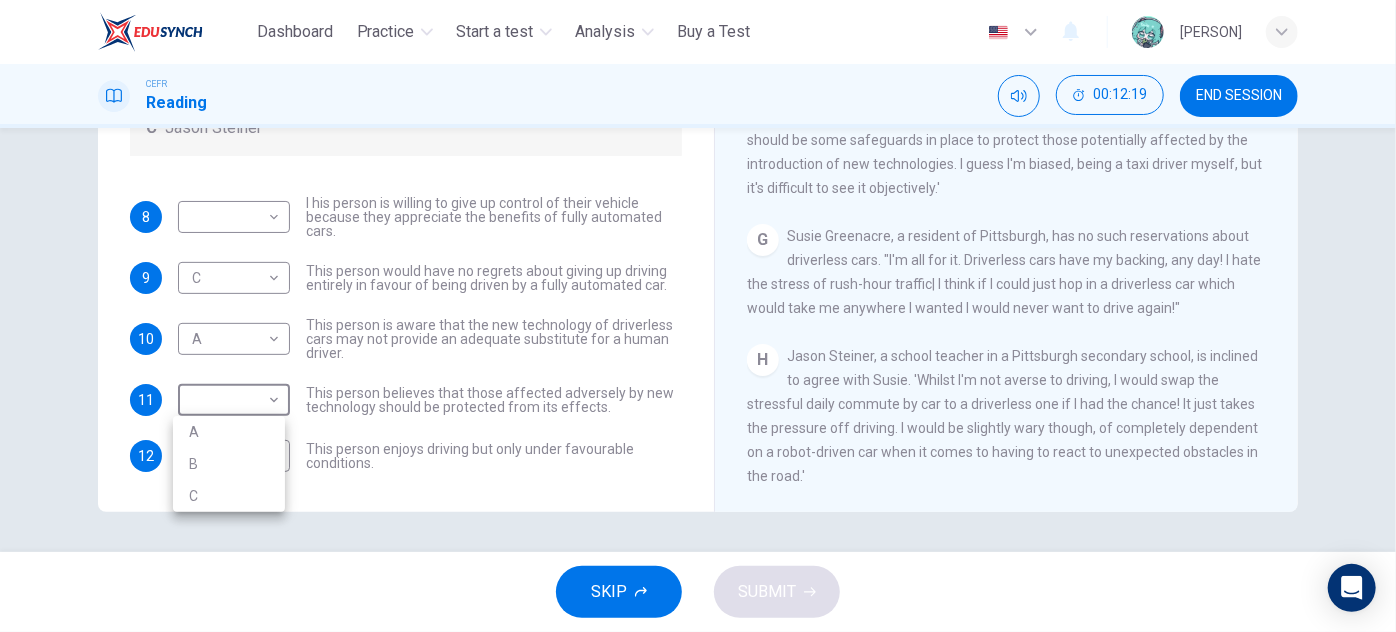 drag, startPoint x: 242, startPoint y: 460, endPoint x: 320, endPoint y: 443, distance: 79.83107 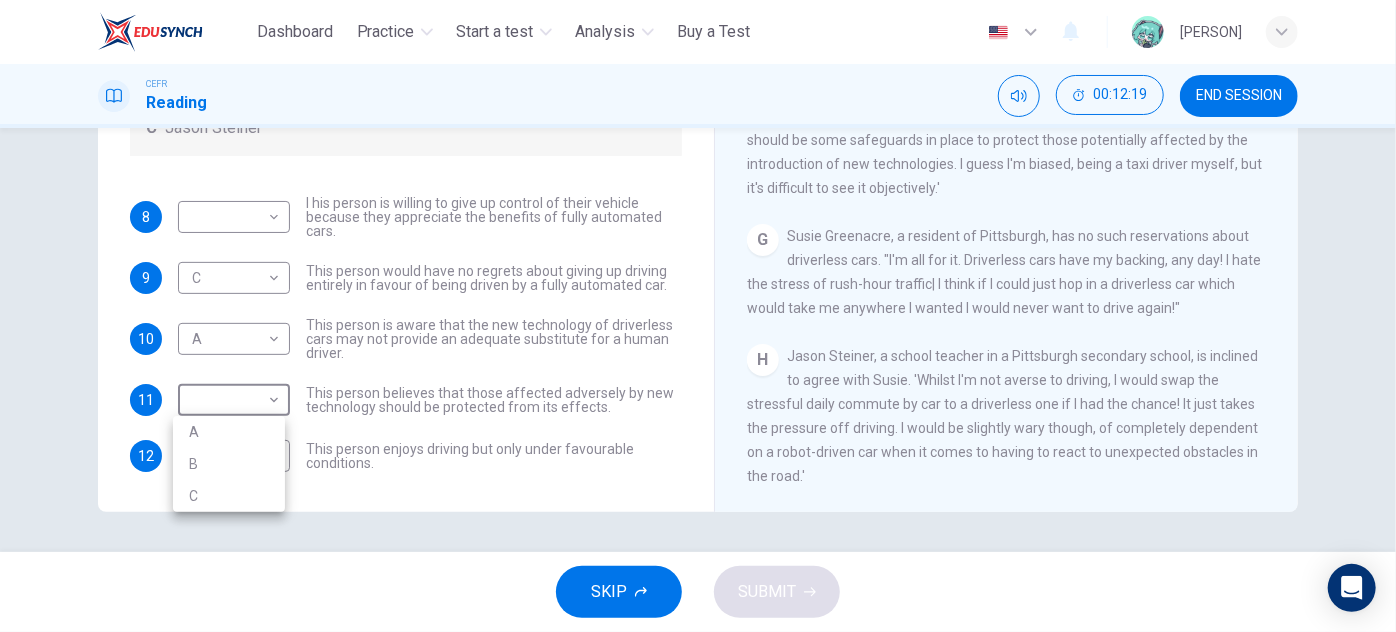 type on "*" 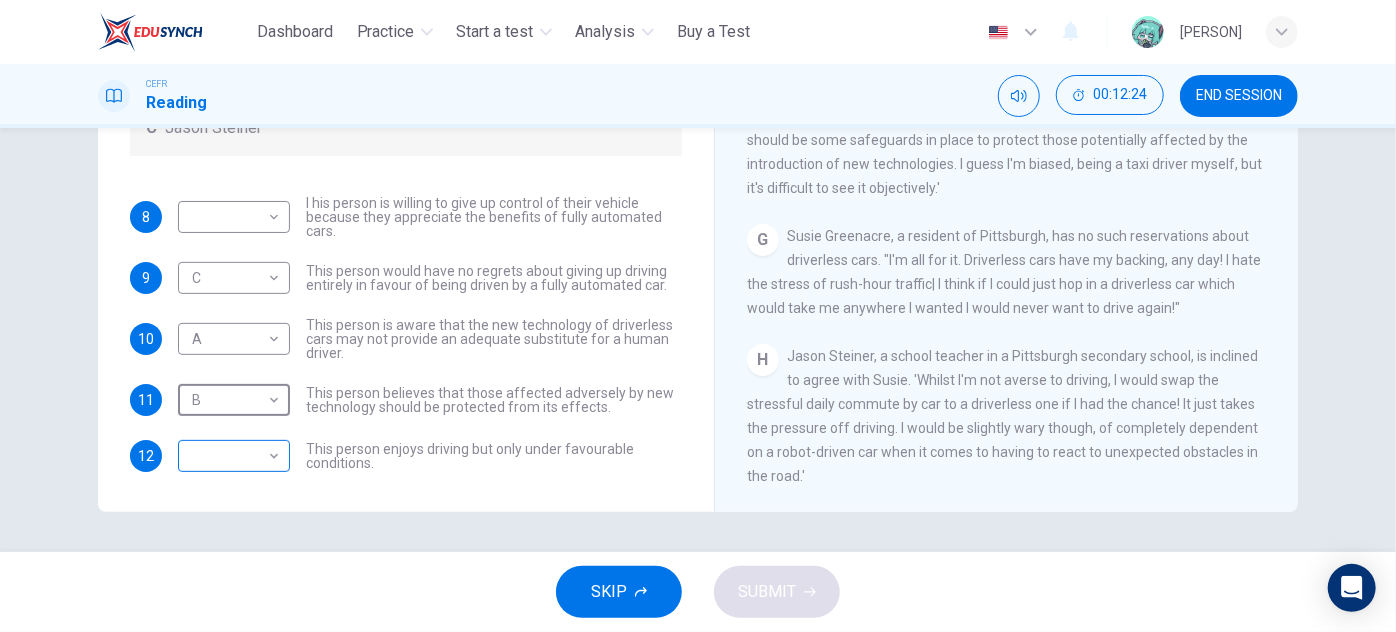 click on "This site uses cookies, as explained in our  Privacy Policy . If you agree to the use of cookies, please click the Accept button and continue to browse our site.   Privacy Policy Accept Dashboard Practice Start a test Analysis Buy a Test English ** ​ [PERSON] CEFR Reading 00:12:24 END SESSION Questions 8 - 12 Look at the following statements, and the list of people. Match each statement to the correct person, A-C. You may use any letter more than once.
A [PERSON] B [PERSON] C [PERSON] 8 ​ ​ I his person is willing to give up control of their vehicle because they appreciate the benefits of fully automated cars. 9 C * ​ This person would have no regrets about giving up driving entirely in favour of being driven by a fully automated car. 10 A * ​ This person is aware that the new technology of driverless cars may not provide an adequate substitute for a human driver. 11 B * ​ 12 ​ ​ This person enjoys driving but only under favourable conditions. Driverless cars A B C D E F" at bounding box center (698, 316) 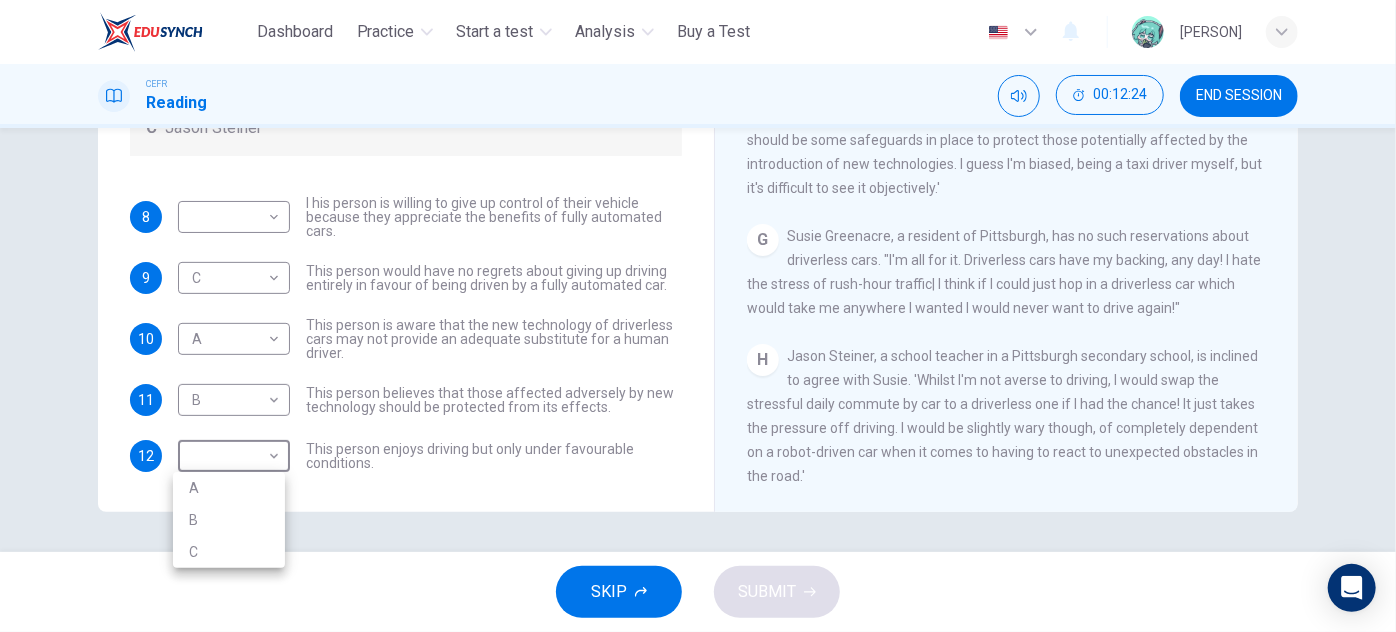 click on "B" at bounding box center [229, 520] 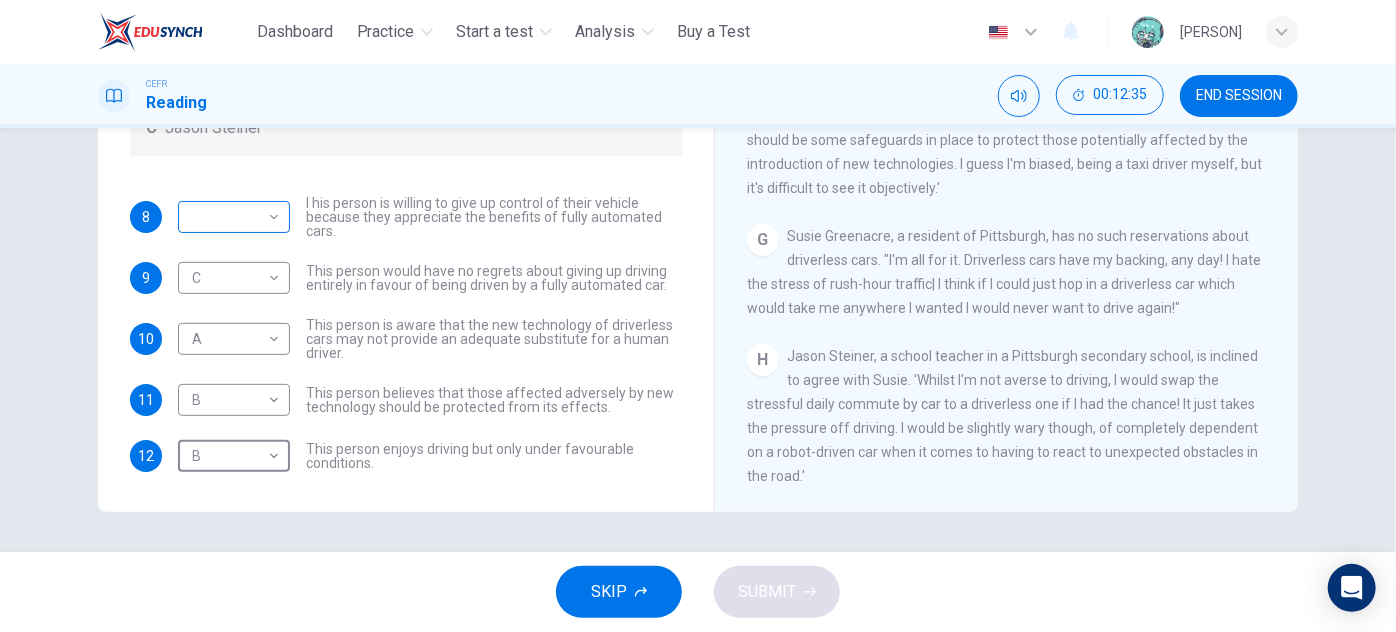 click on "This site uses cookies, as explained in our  Privacy Policy . If you agree to the use of cookies, please click the Accept button and continue to browse our site.   Privacy Policy Accept Dashboard Practice Start a test Analysis Buy a Test English ** ​ [PERSON] CEFR Reading 00:12:35 END SESSION Questions 8 - 12 Look at the following statements, and the list of people. Match each statement to the correct person, A-C. You may use any letter more than once.
A [PERSON] B [PERSON] C [PERSON] 8 ​ ​ I his person is willing to give up control of their vehicle because they appreciate the benefits of fully automated cars. 9 C * ​ This person would have no regrets about giving up driving entirely in favour of being driven by a fully automated car. 10 A * ​ This person is aware that the new technology of driverless cars may not provide an adequate substitute for a human driver. 11 B * ​ 12 B * ​ This person enjoys driving but only under favourable conditions. Driverless cars A B C D E F" at bounding box center [698, 316] 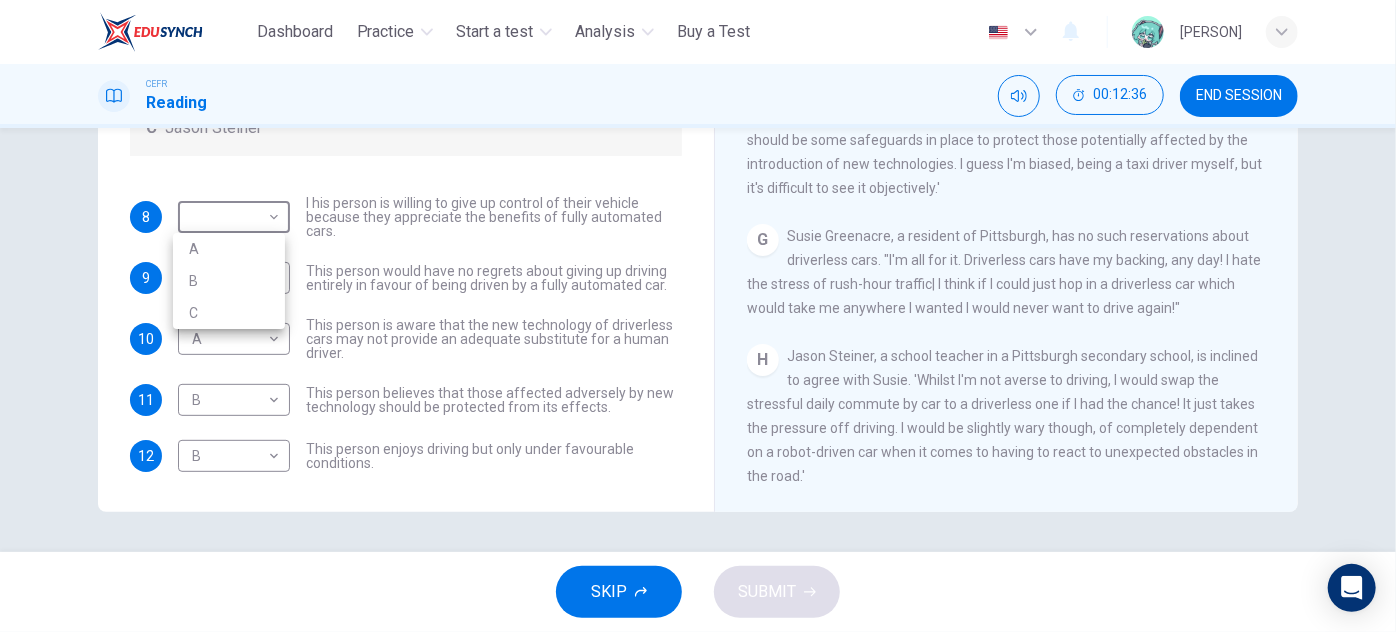 click on "B" at bounding box center (229, 281) 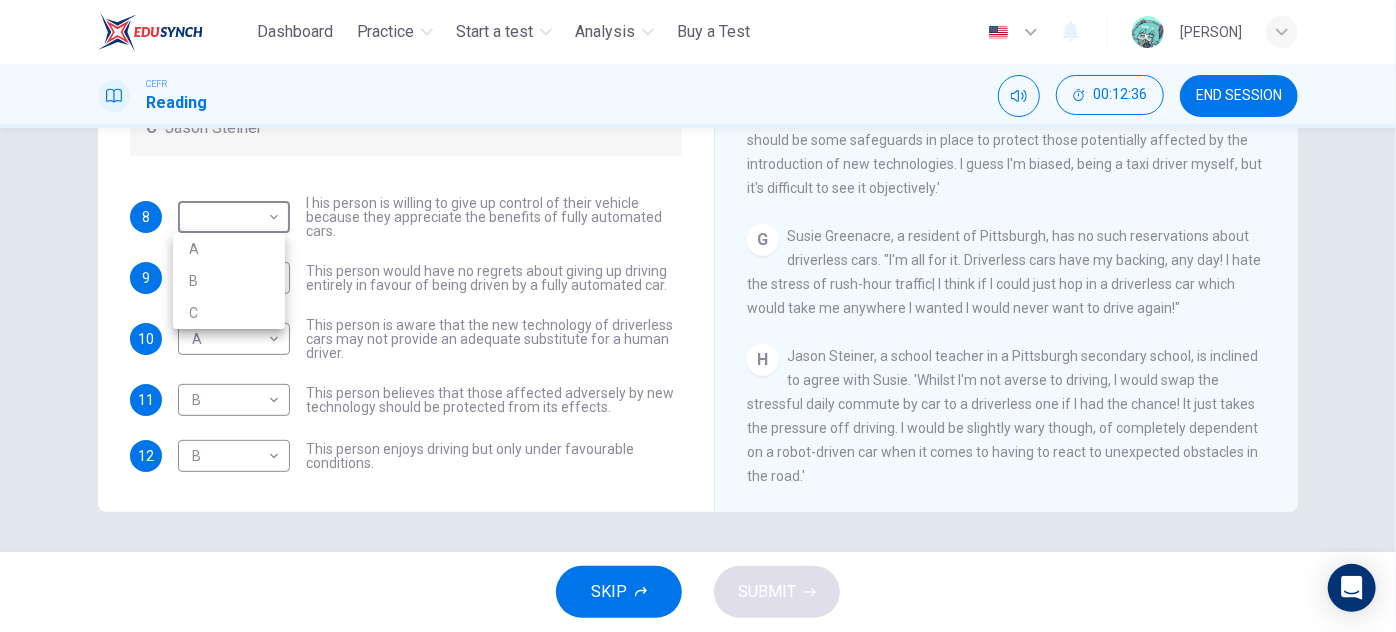 type on "*" 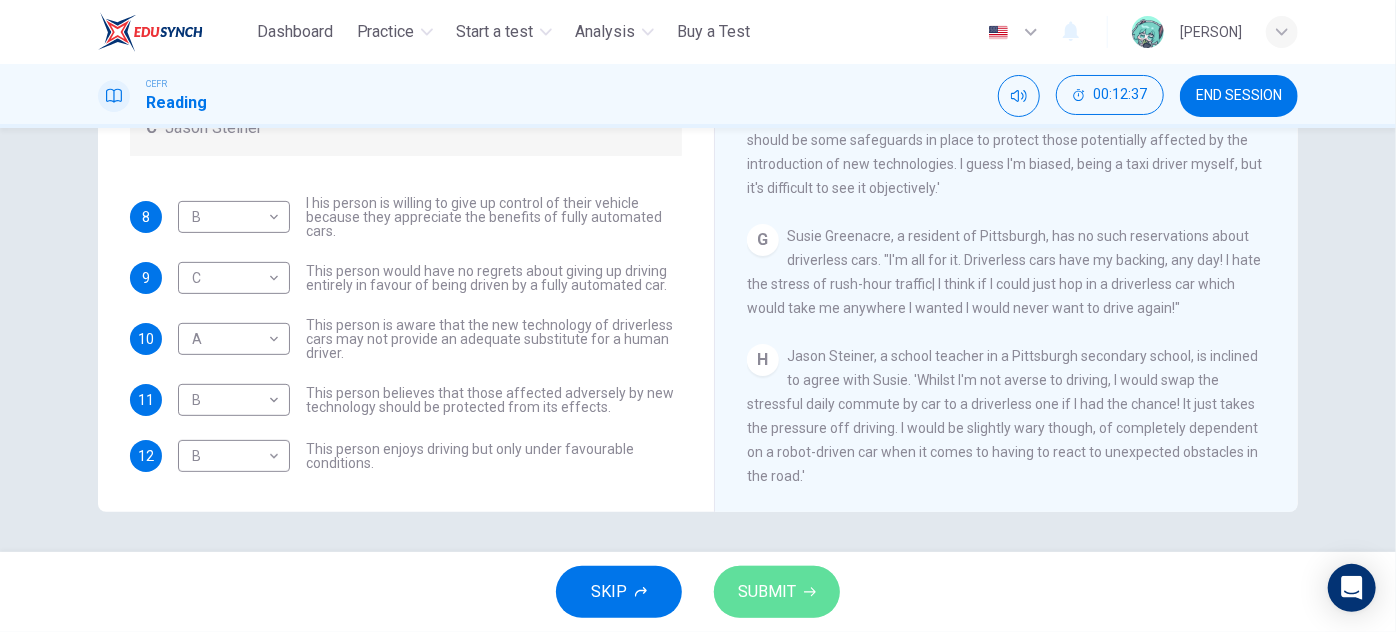 click on "SUBMIT" at bounding box center (767, 592) 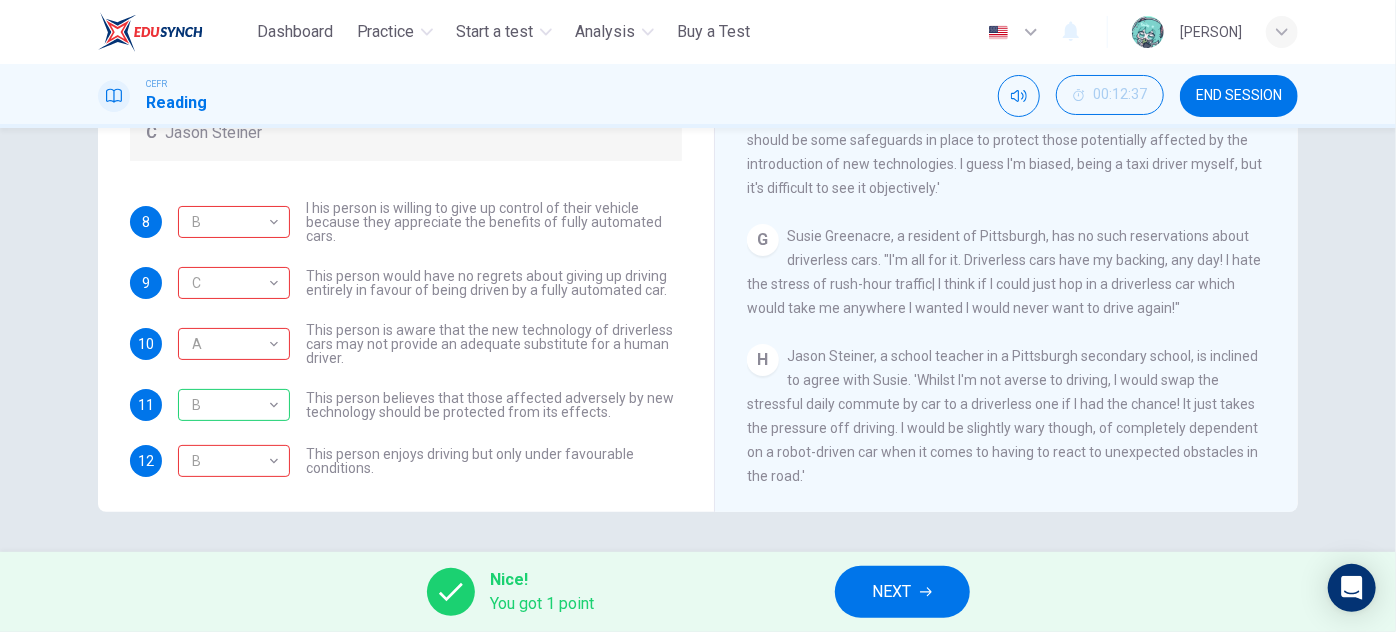 scroll, scrollTop: 69, scrollLeft: 0, axis: vertical 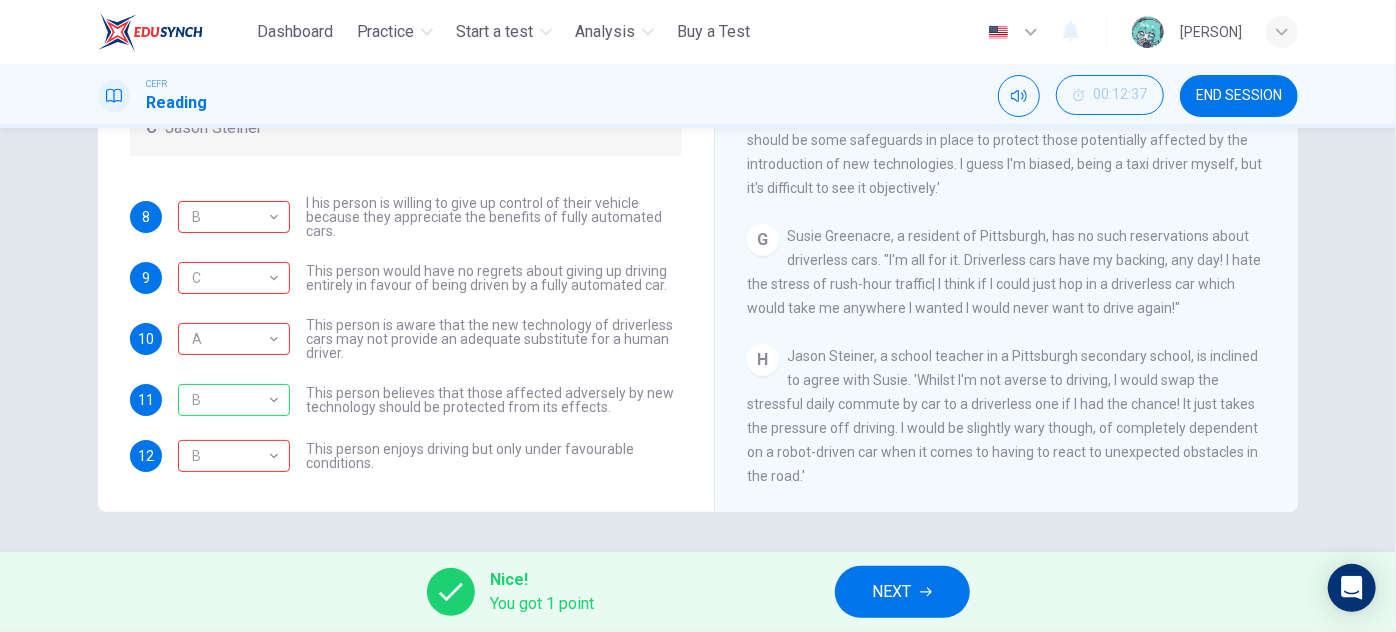 click on "8 B * ​ I his person is willing to give up control of their vehicle because they appreciate the benefits of fully automated cars. 9 C * ​ This person would have no regrets about giving up driving entirely in favour of being driven by a fully automated car. 10 A * ​ This person is aware that the new technology of driverless cars may not provide an adequate substitute for a human driver. 11 B * ​ This person believes that those affected adversely by new technology should be protected from its effects. 12 B * ​ This person enjoys driving but only under favourable conditions." at bounding box center (406, 334) 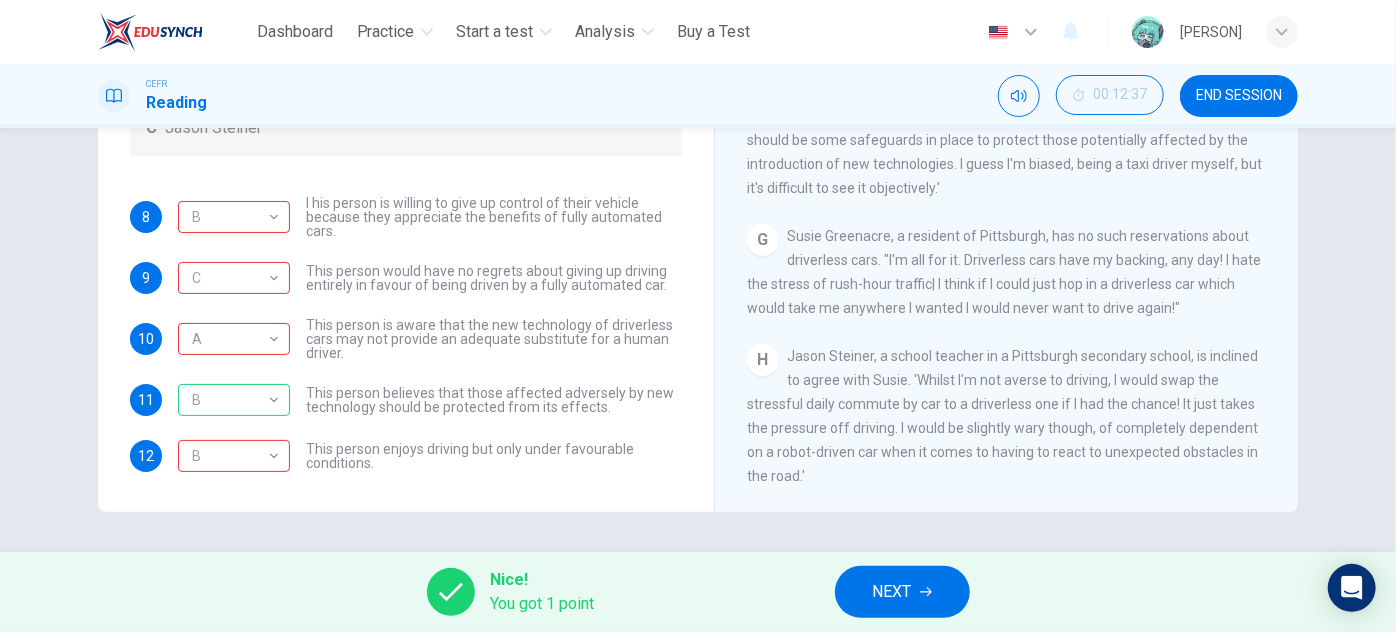 click on "NEXT" at bounding box center (902, 592) 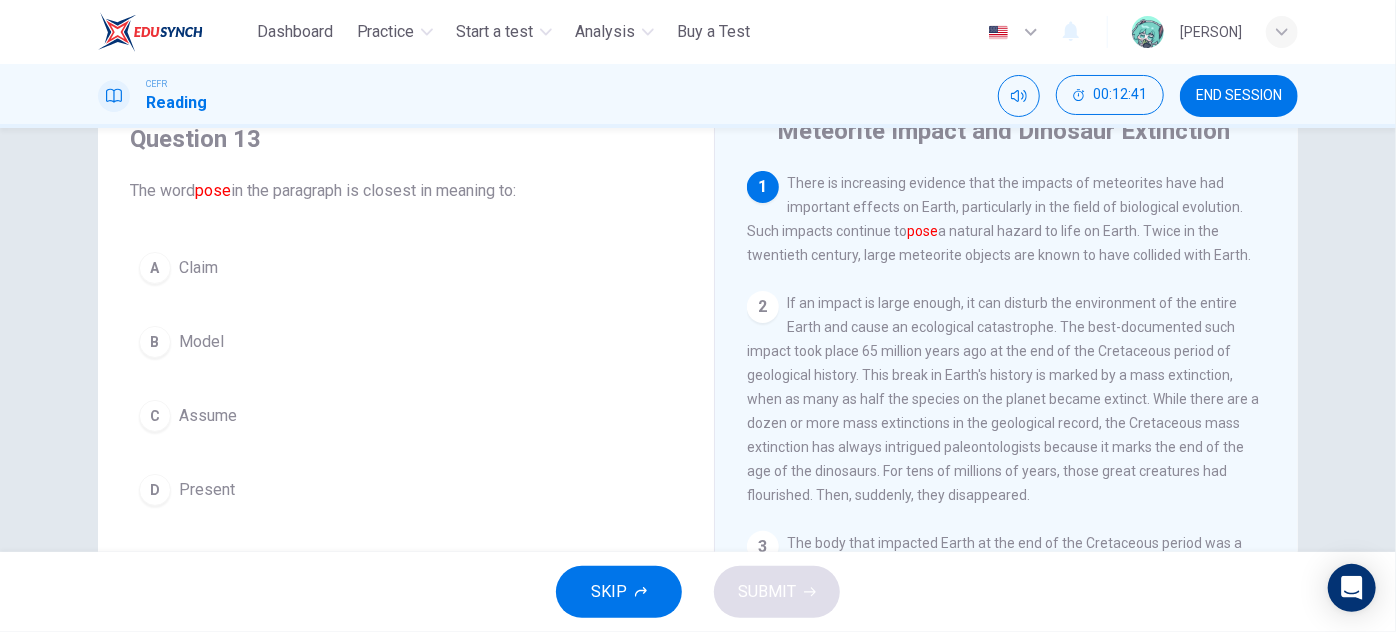 scroll, scrollTop: 90, scrollLeft: 0, axis: vertical 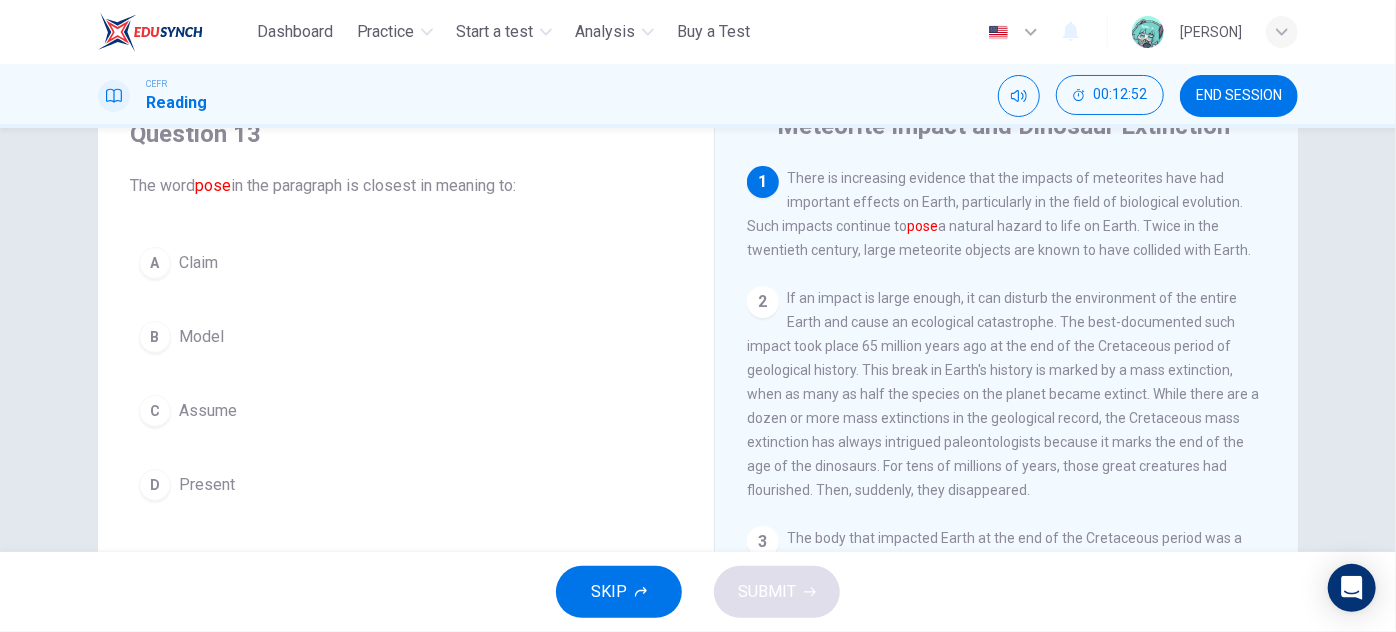click on "Assume" at bounding box center [208, 411] 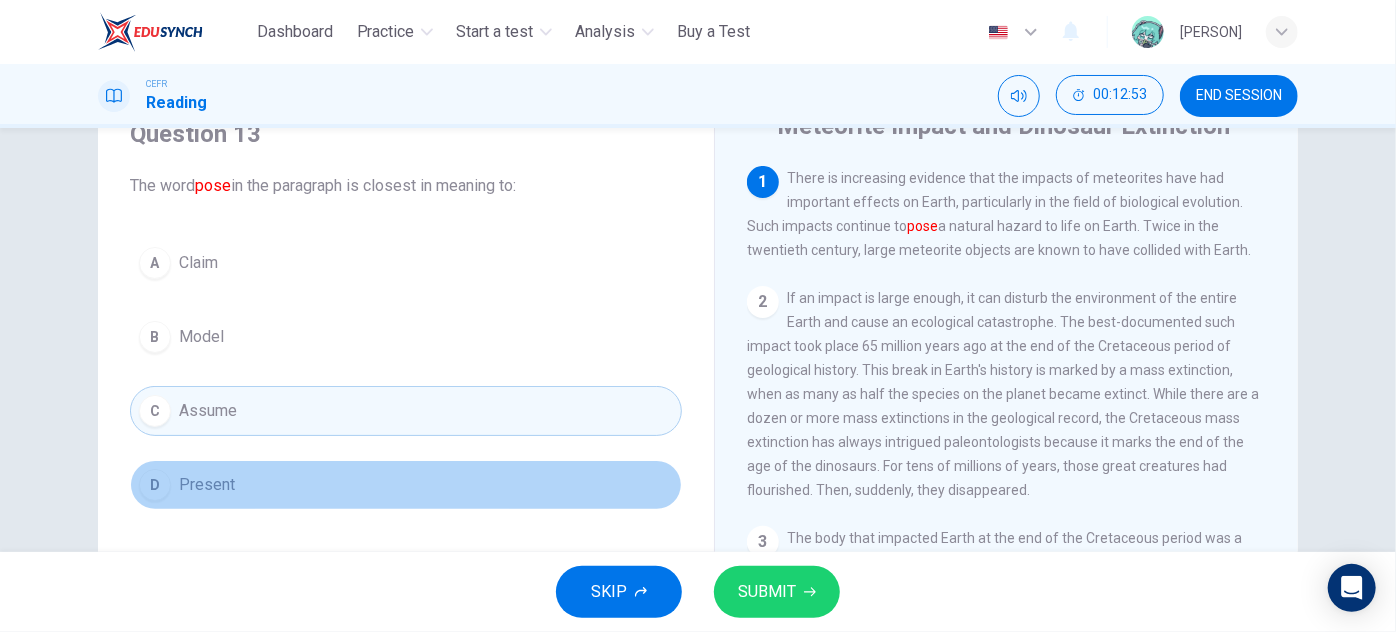 click on "D Present" at bounding box center [406, 485] 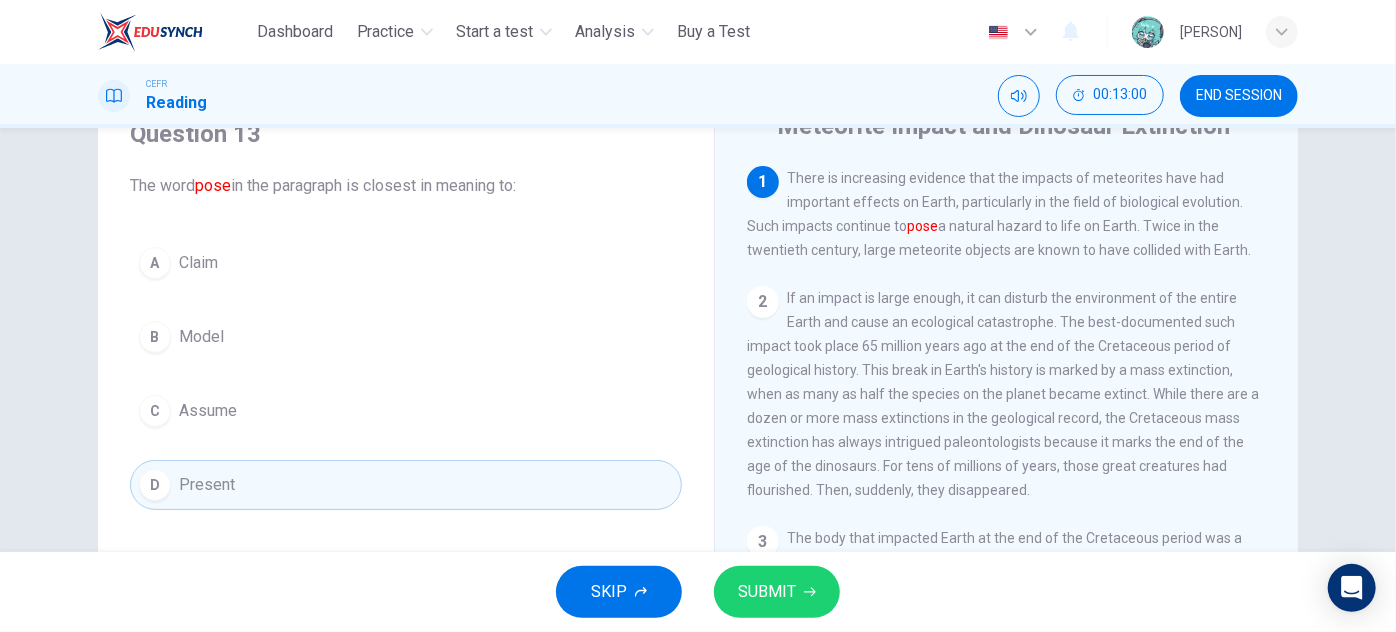 click 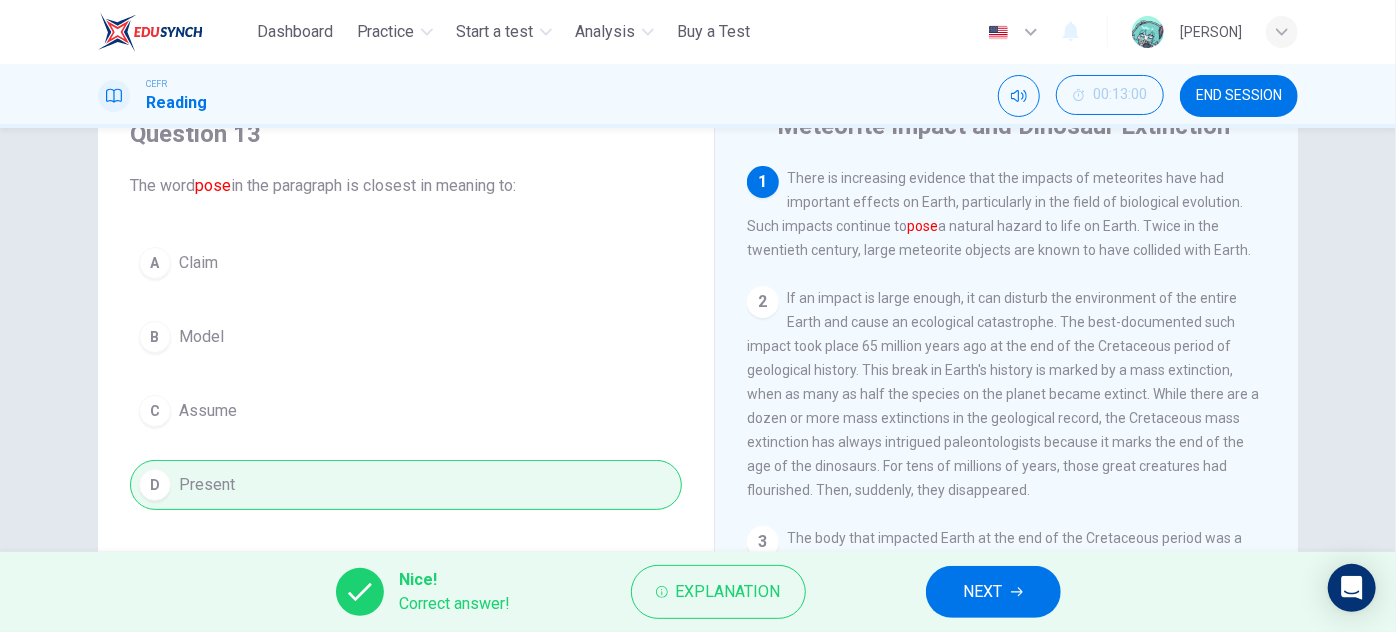click on "NEXT" at bounding box center (993, 592) 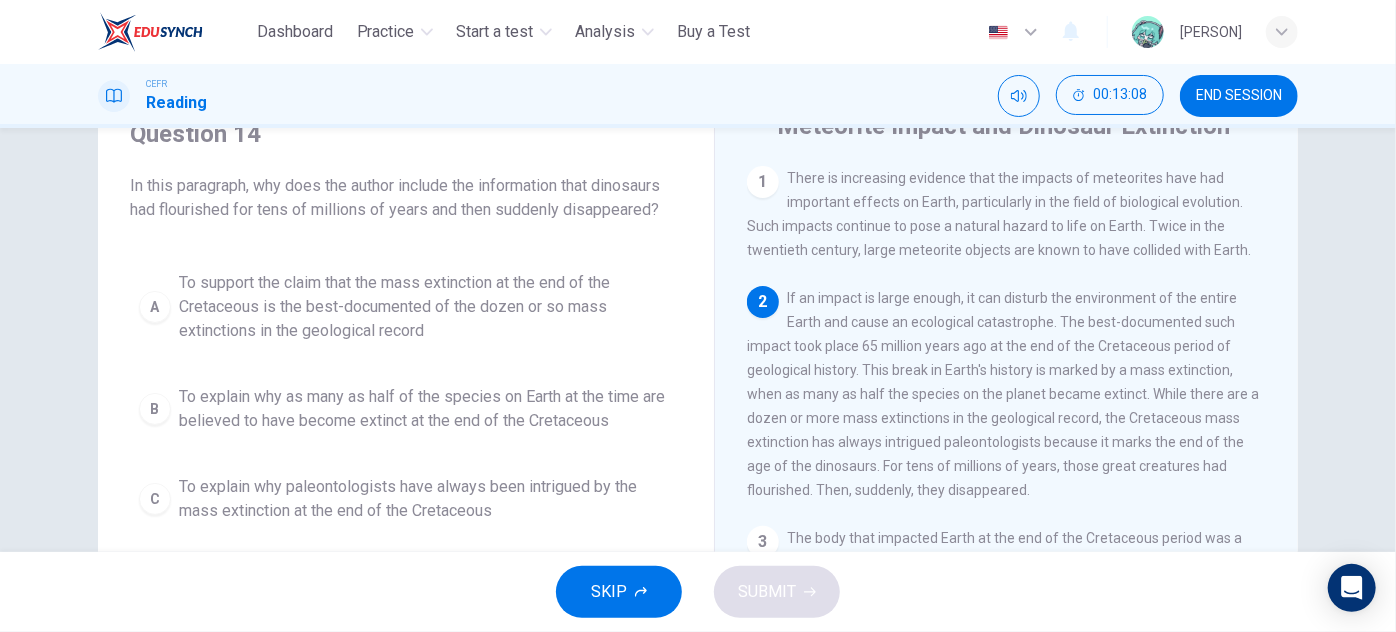drag, startPoint x: 277, startPoint y: 190, endPoint x: 339, endPoint y: 190, distance: 62 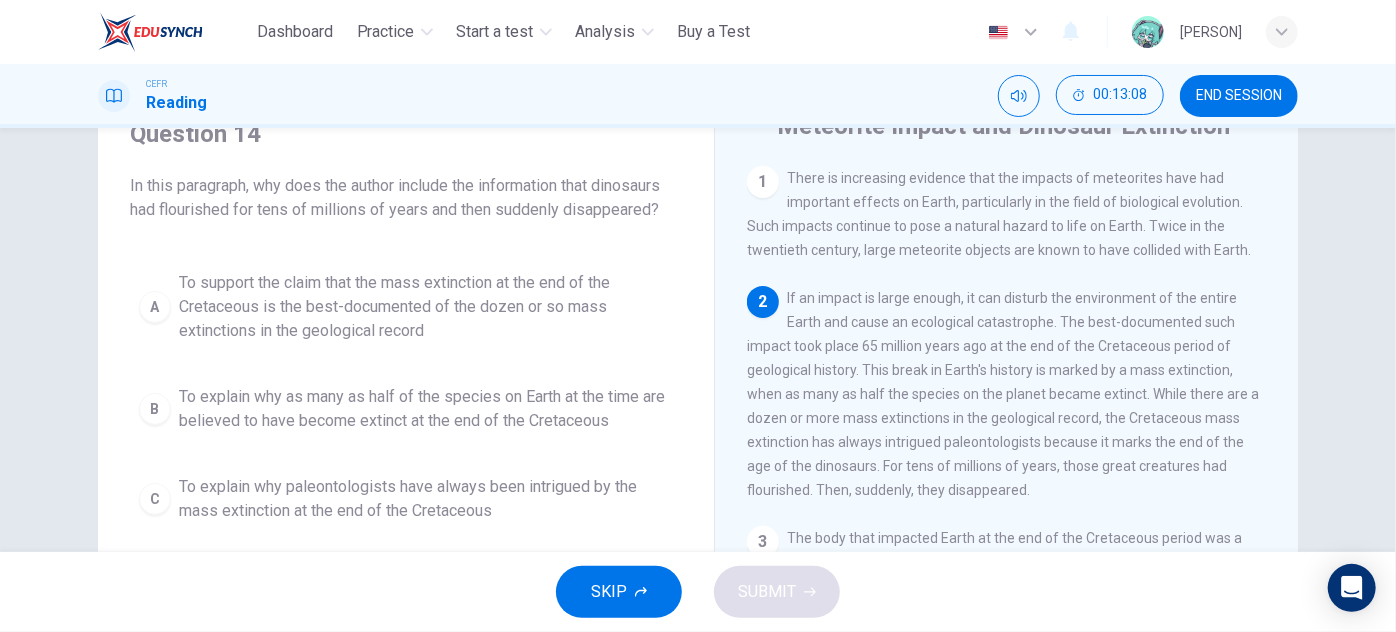 click on "In this paragraph, why does the author include the information that dinosaurs had flourished for tens of millions of years and then suddenly disappeared?" at bounding box center (406, 198) 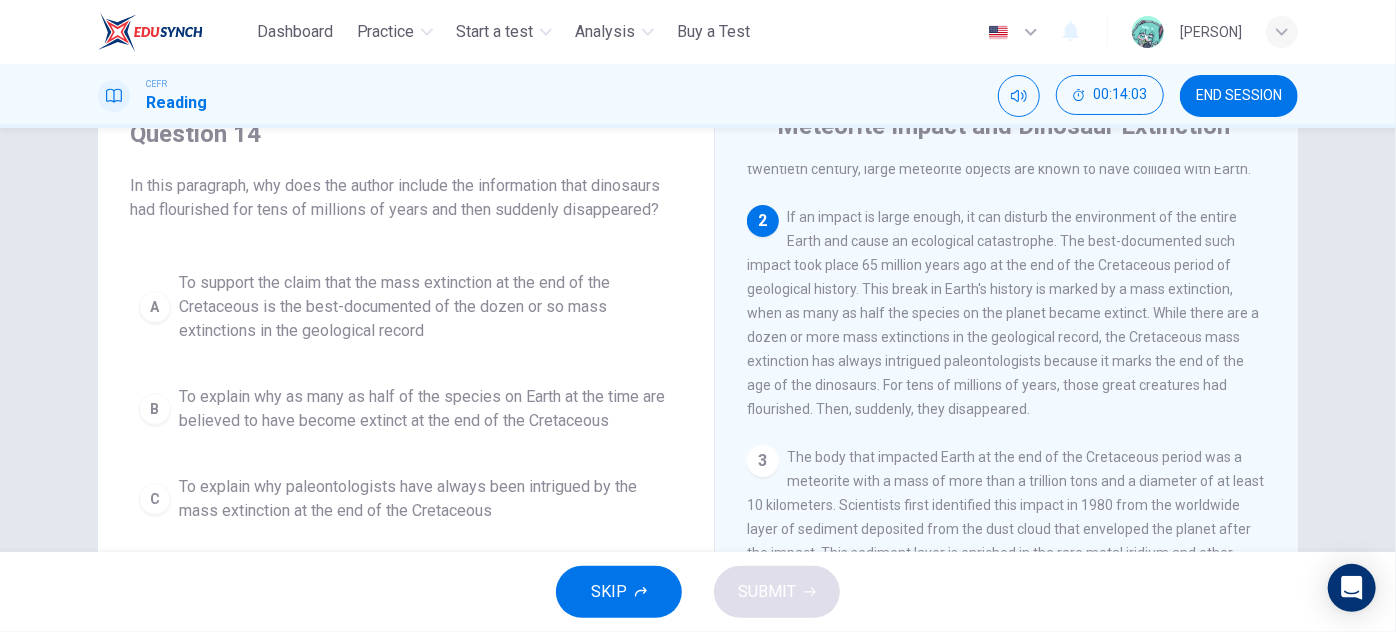 scroll, scrollTop: 90, scrollLeft: 0, axis: vertical 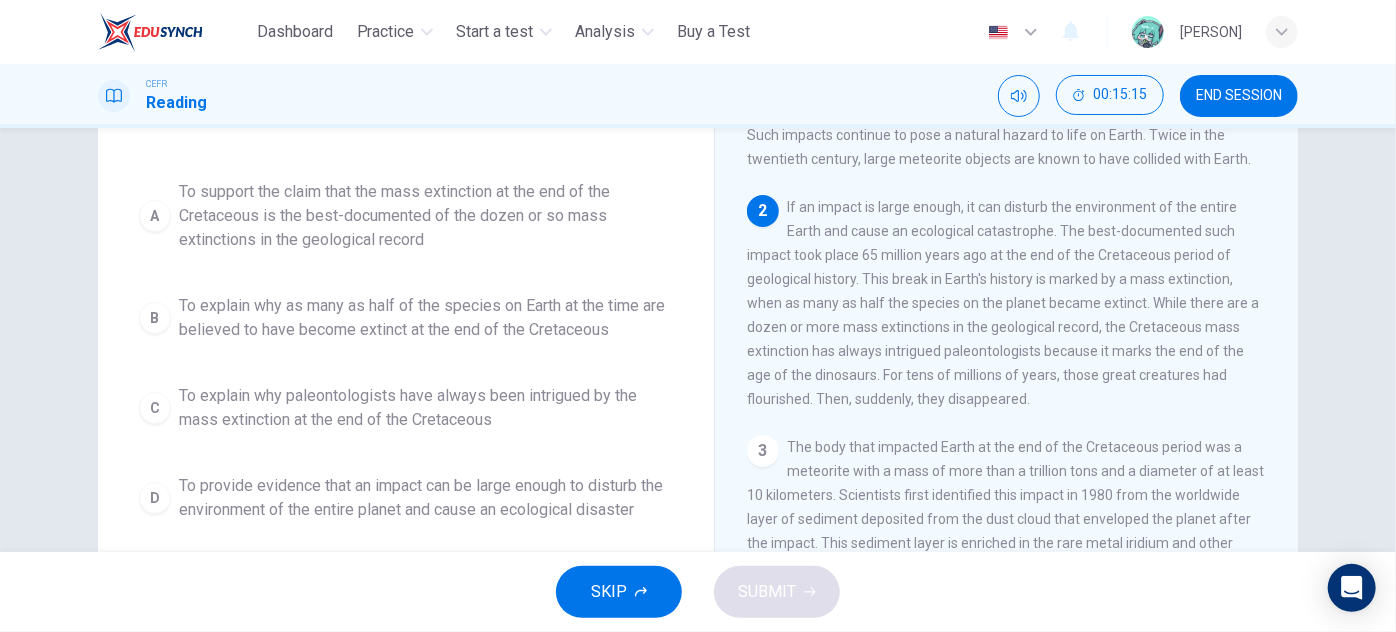 click on "To support the claim that the mass extinction at the end of the Cretaceous is the best-documented of the dozen or so mass extinctions in the geological record" at bounding box center [426, 216] 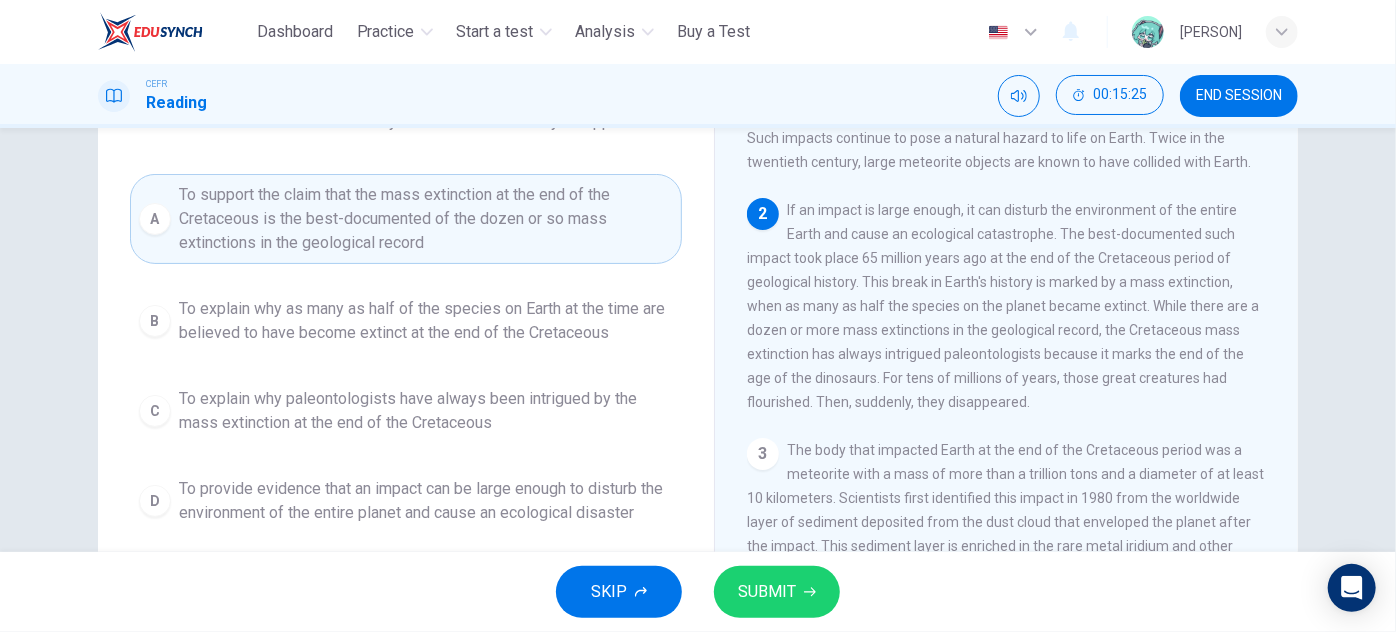 scroll, scrollTop: 181, scrollLeft: 0, axis: vertical 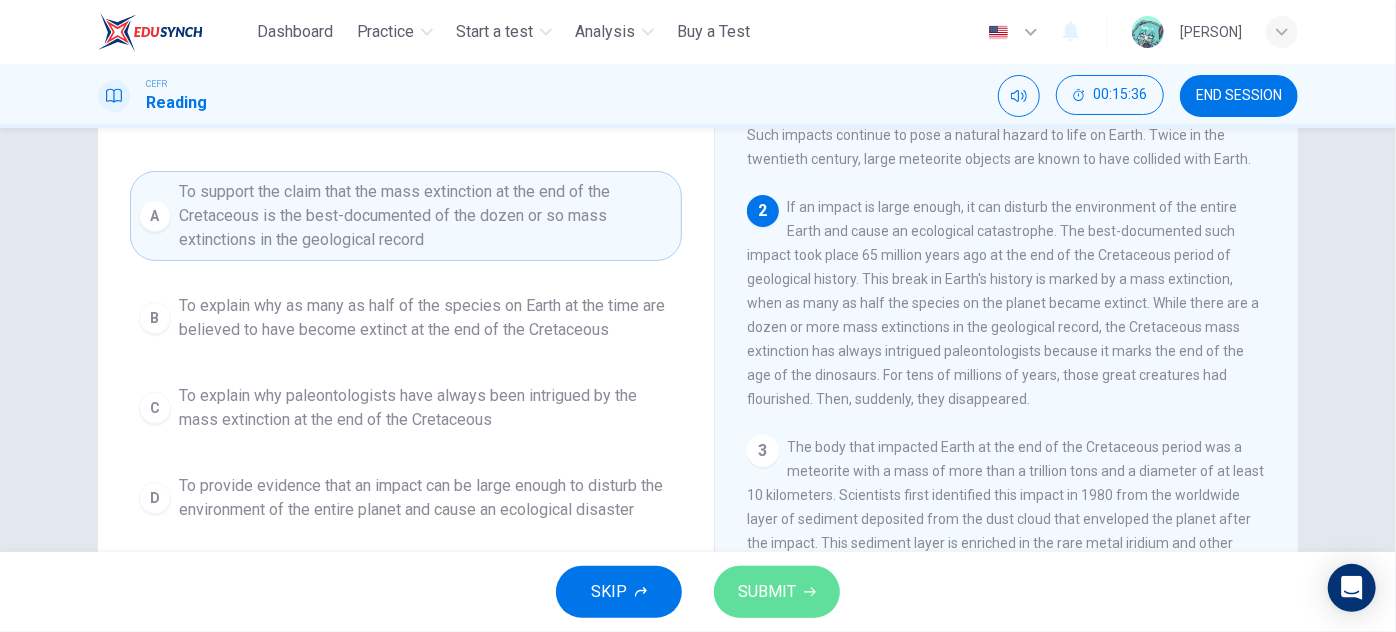 click on "SUBMIT" at bounding box center [777, 592] 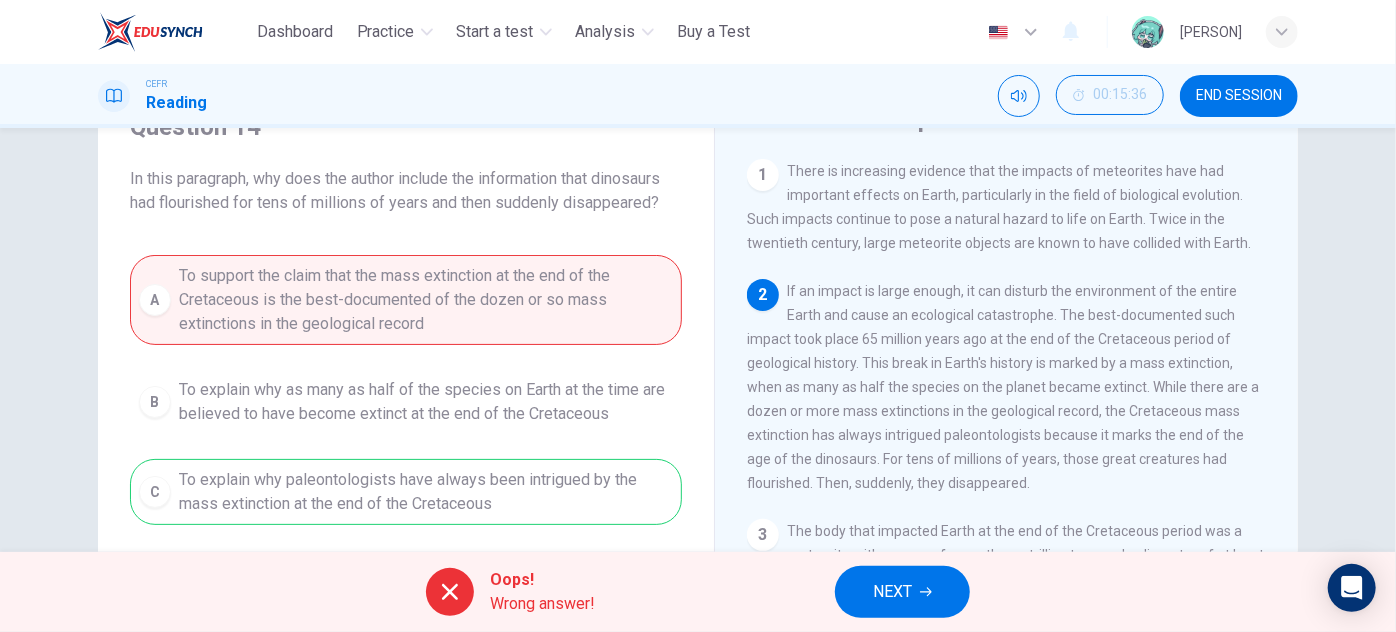 scroll, scrollTop: 90, scrollLeft: 0, axis: vertical 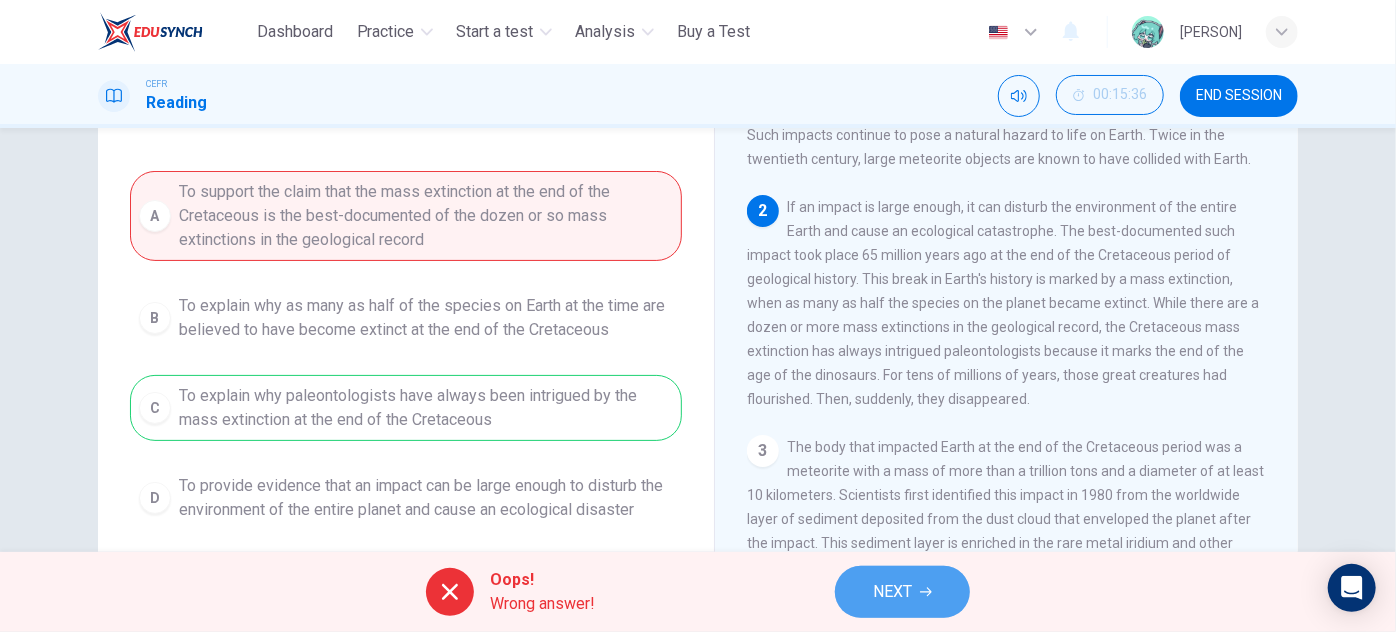 click on "NEXT" at bounding box center [892, 592] 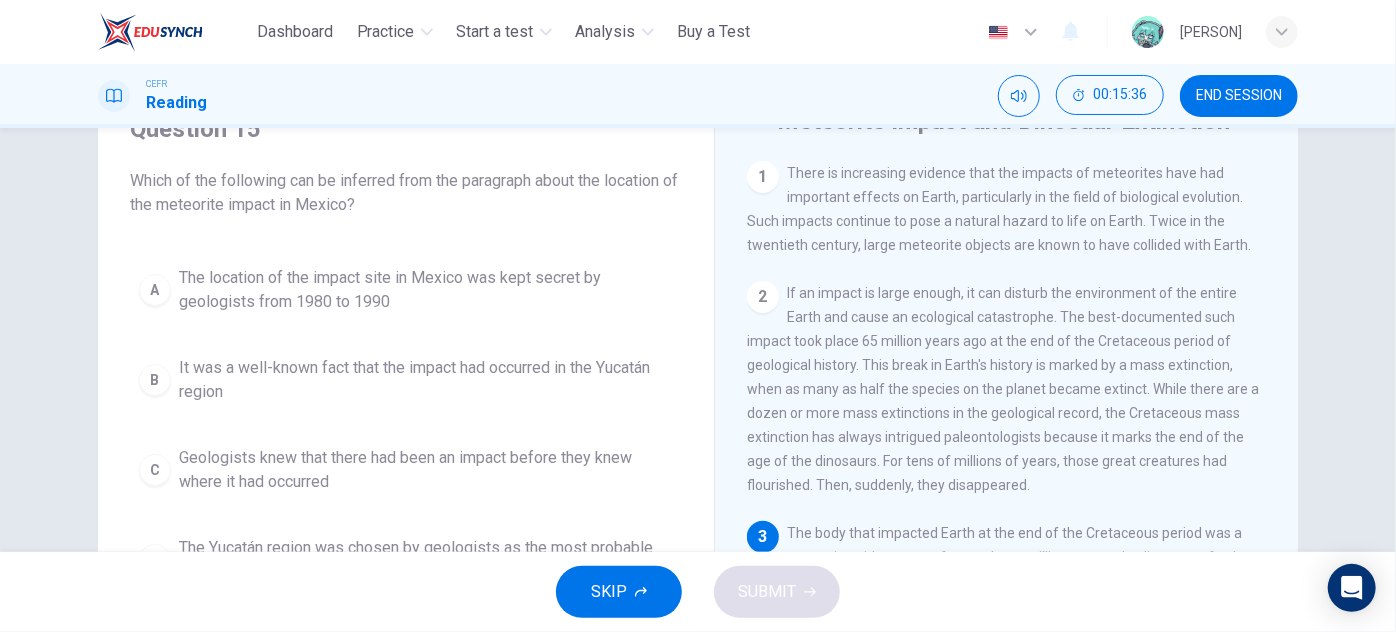 scroll, scrollTop: 90, scrollLeft: 0, axis: vertical 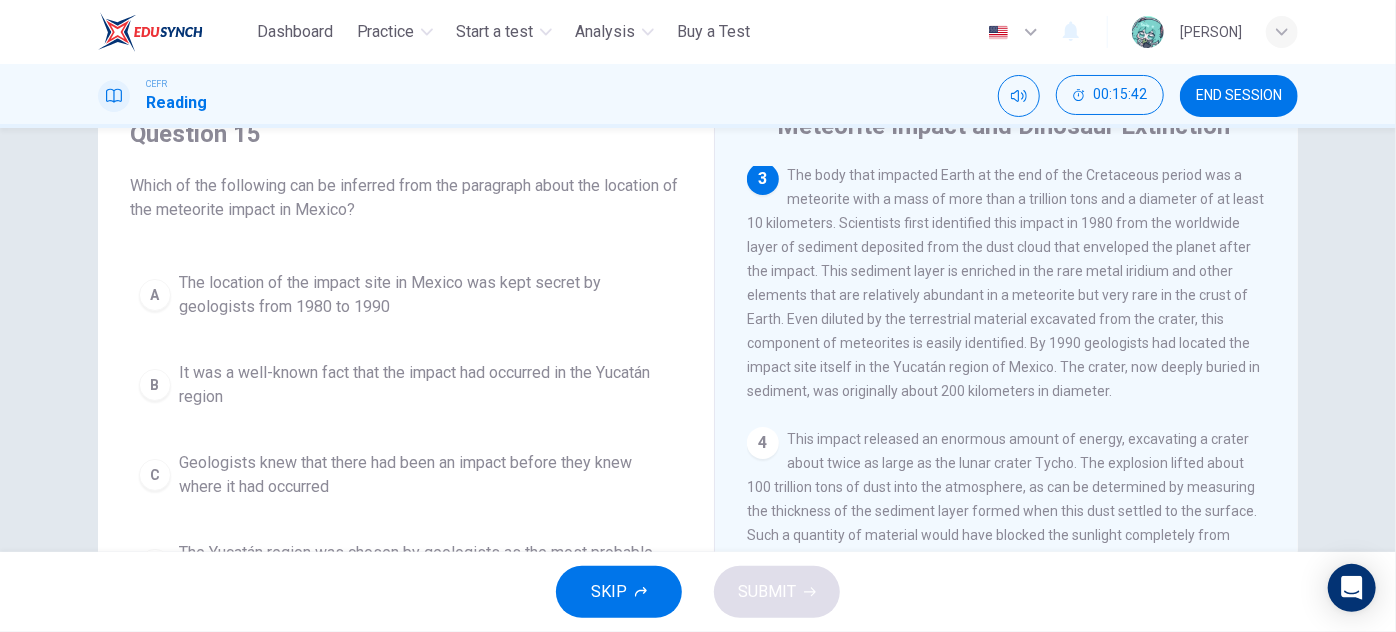 click on "END SESSION" at bounding box center [1239, 96] 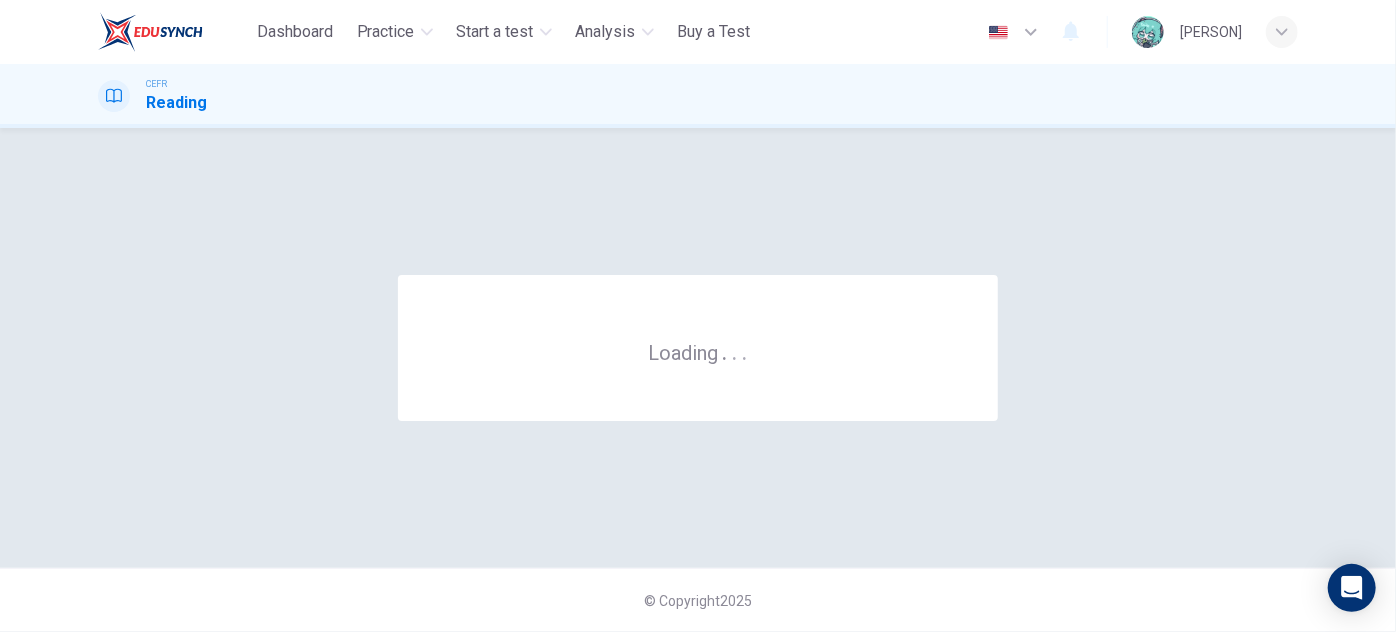 scroll, scrollTop: 0, scrollLeft: 0, axis: both 